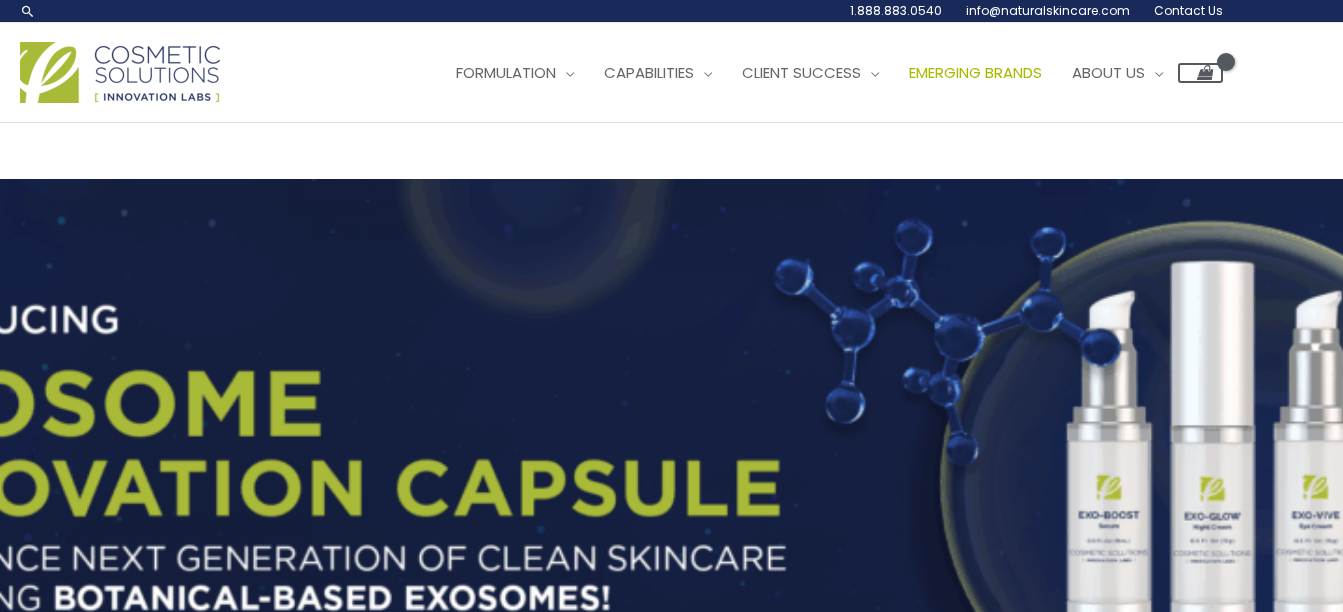 scroll, scrollTop: 0, scrollLeft: 0, axis: both 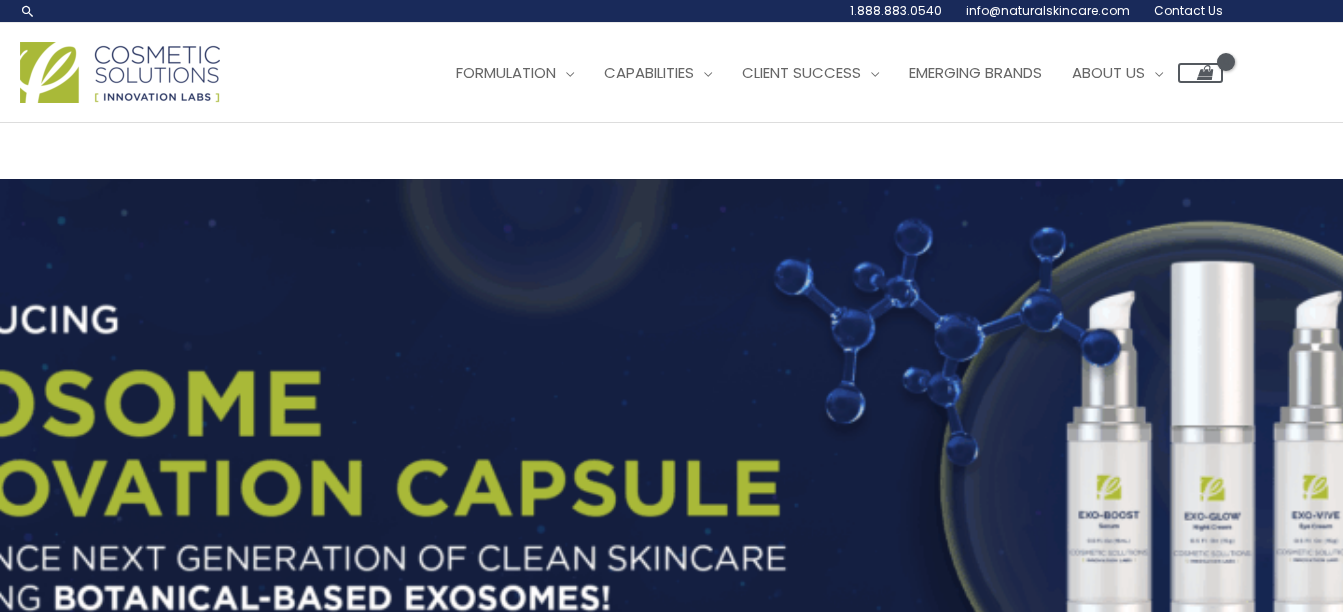 click on "Contact Us" at bounding box center (1188, 10) 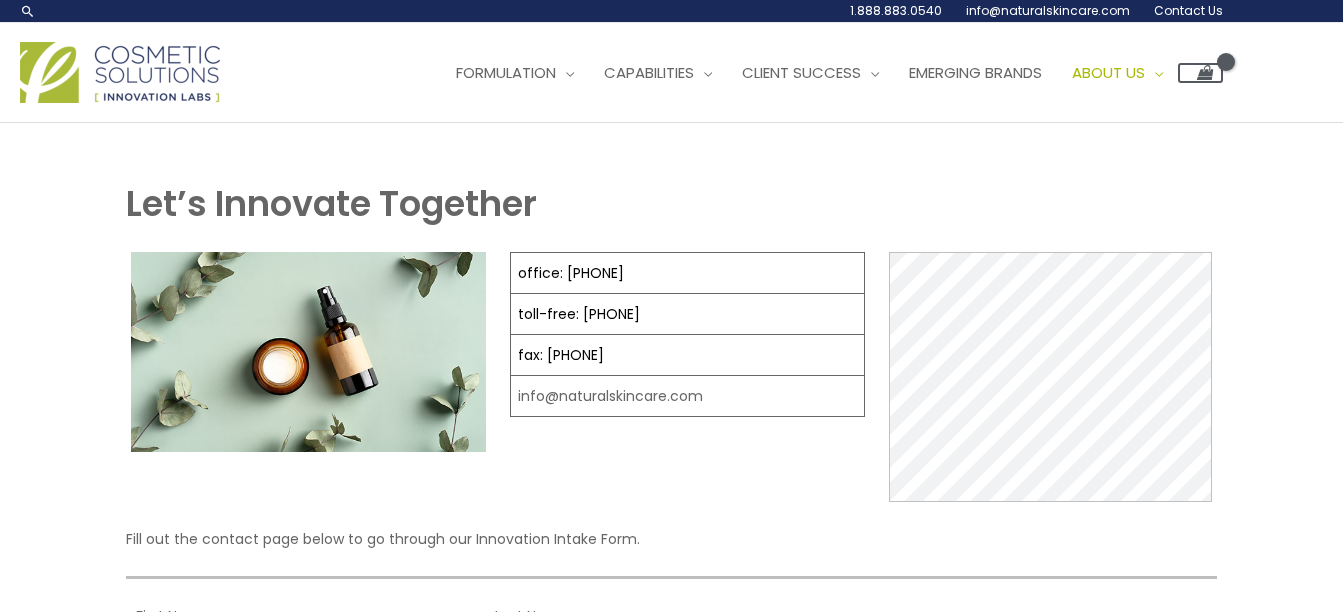 scroll, scrollTop: 0, scrollLeft: 0, axis: both 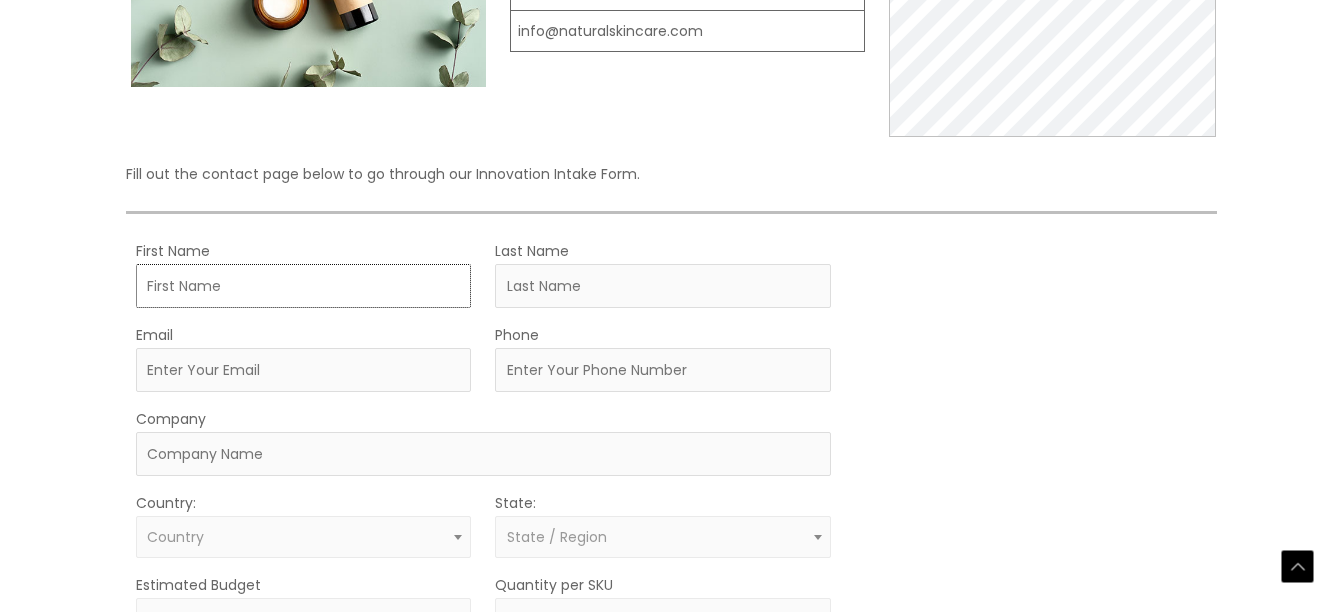 click on "First Name" at bounding box center [303, 286] 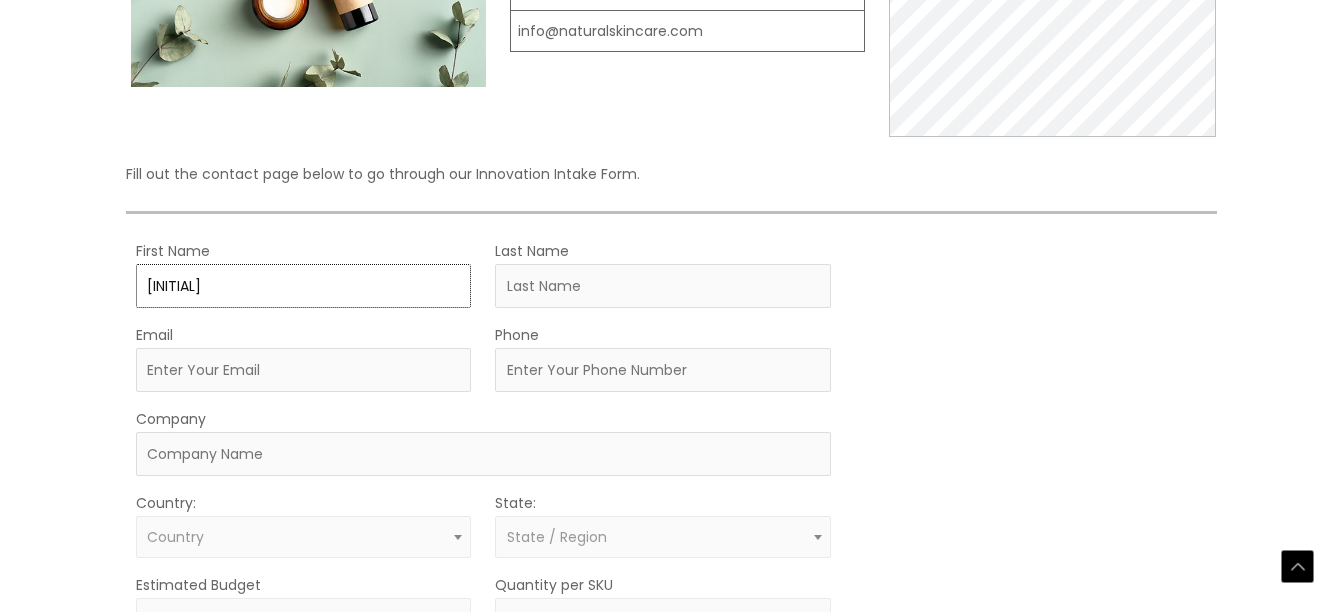type on "[INITIAL]" 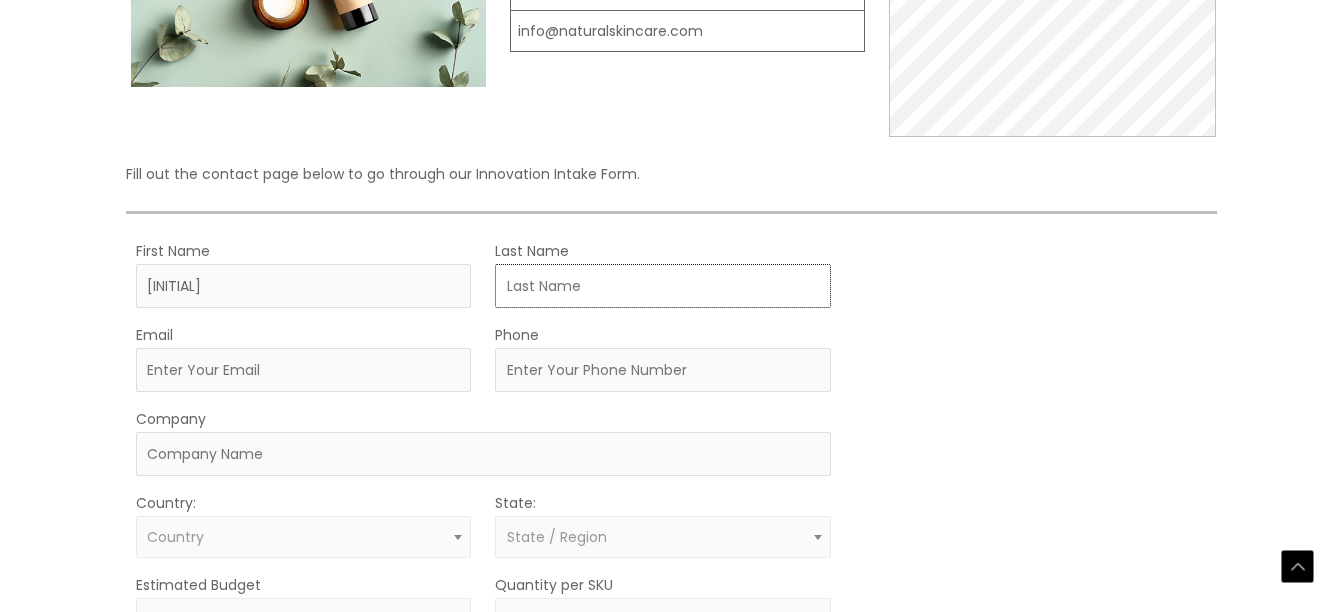 click on "Last Name" at bounding box center [662, 286] 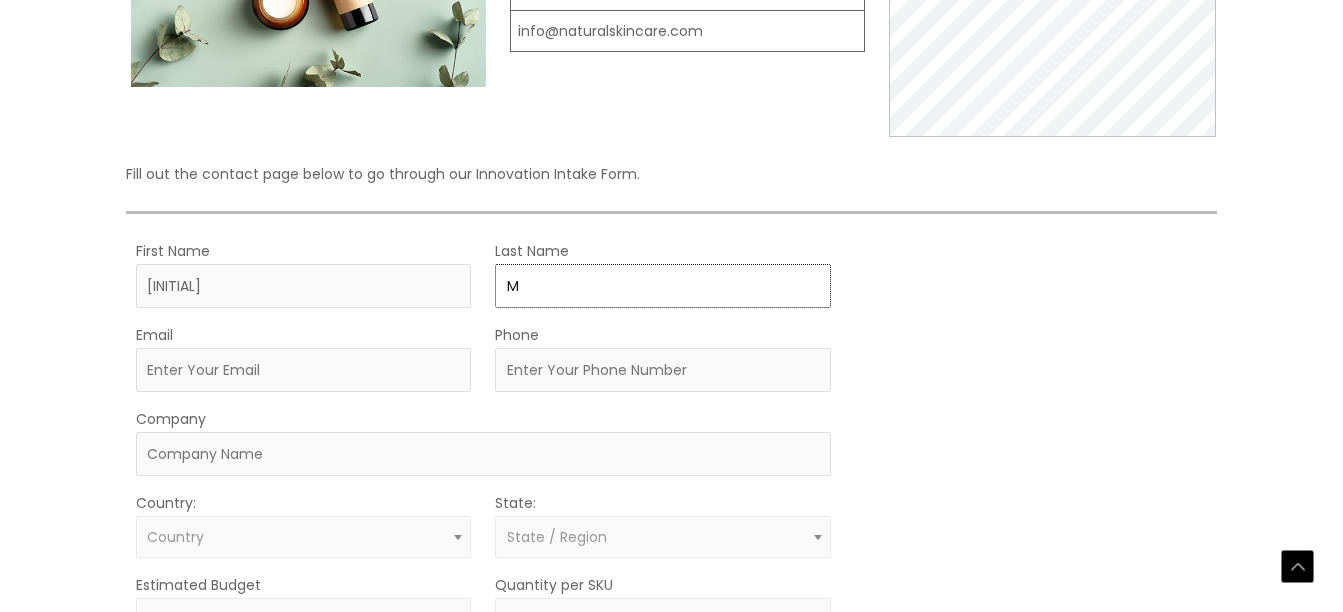 type on "M" 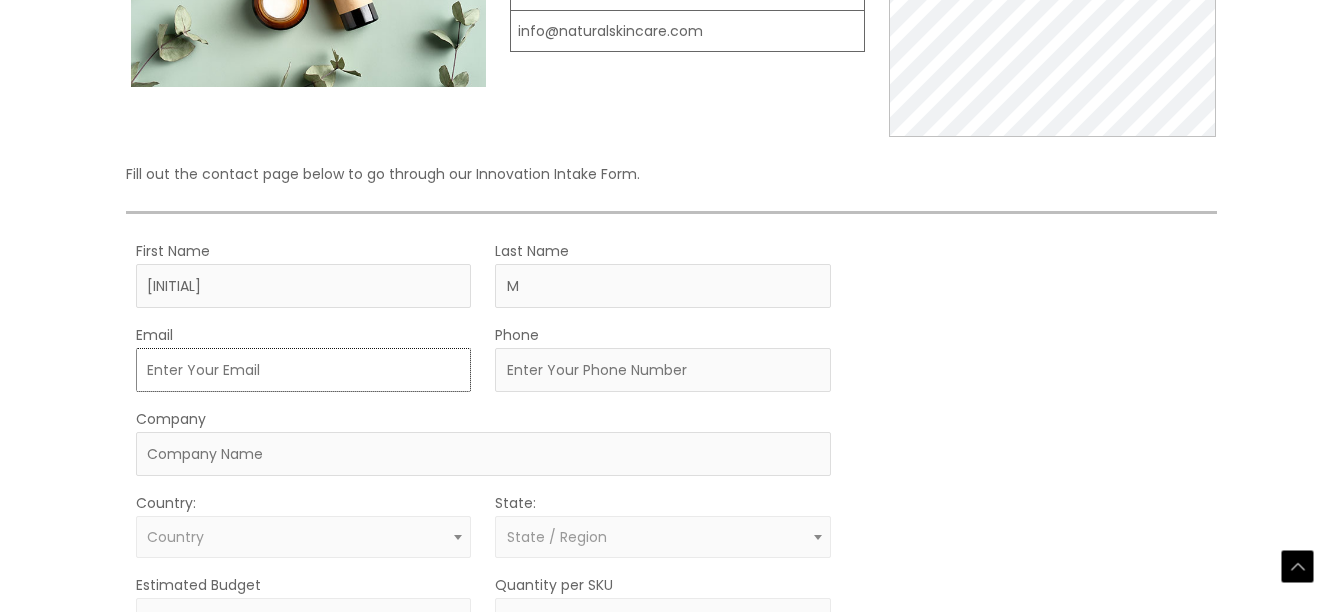 click on "Email" at bounding box center [303, 370] 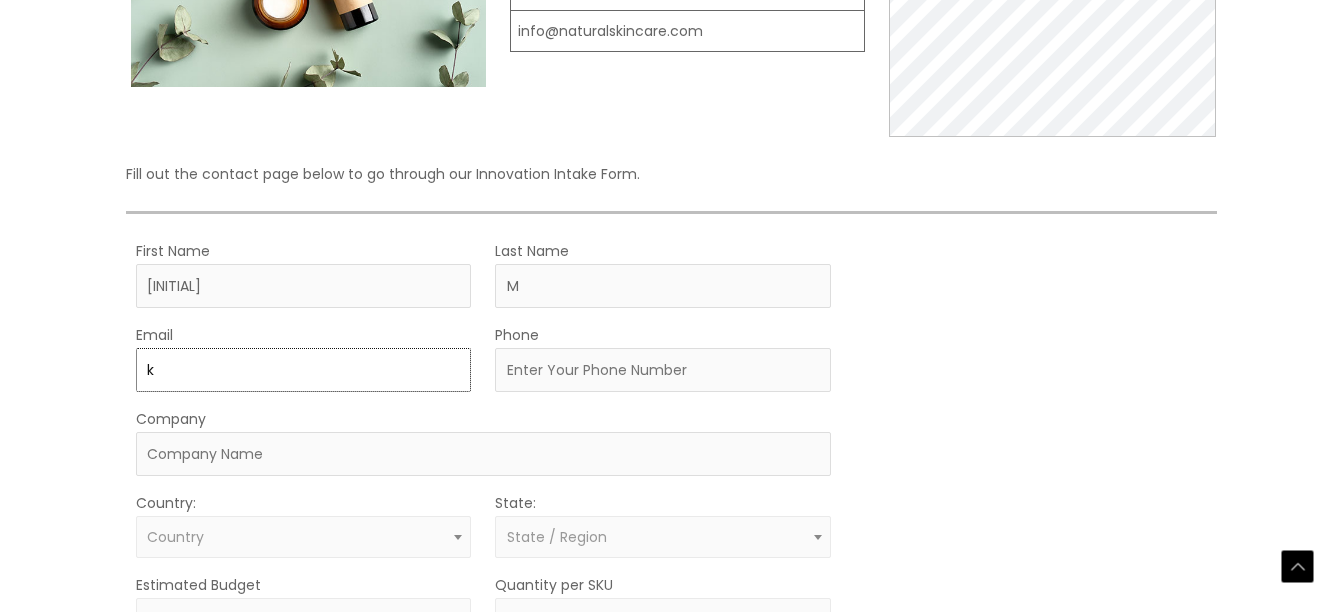 type on "k" 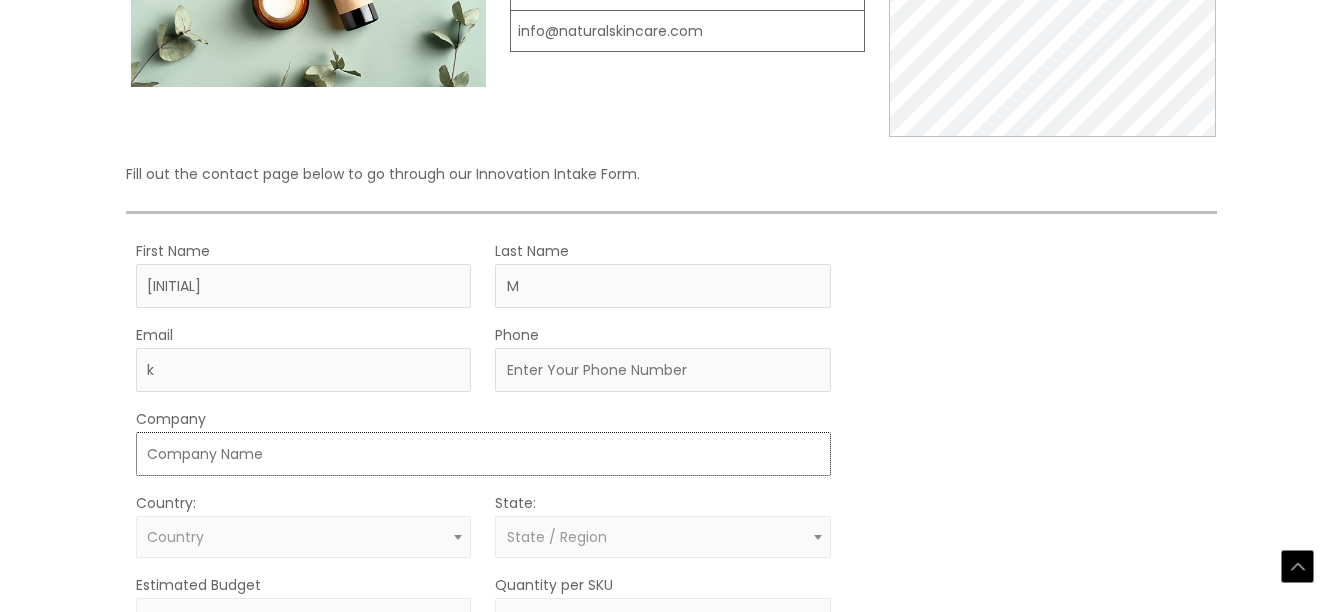 click on "Company" at bounding box center (483, 454) 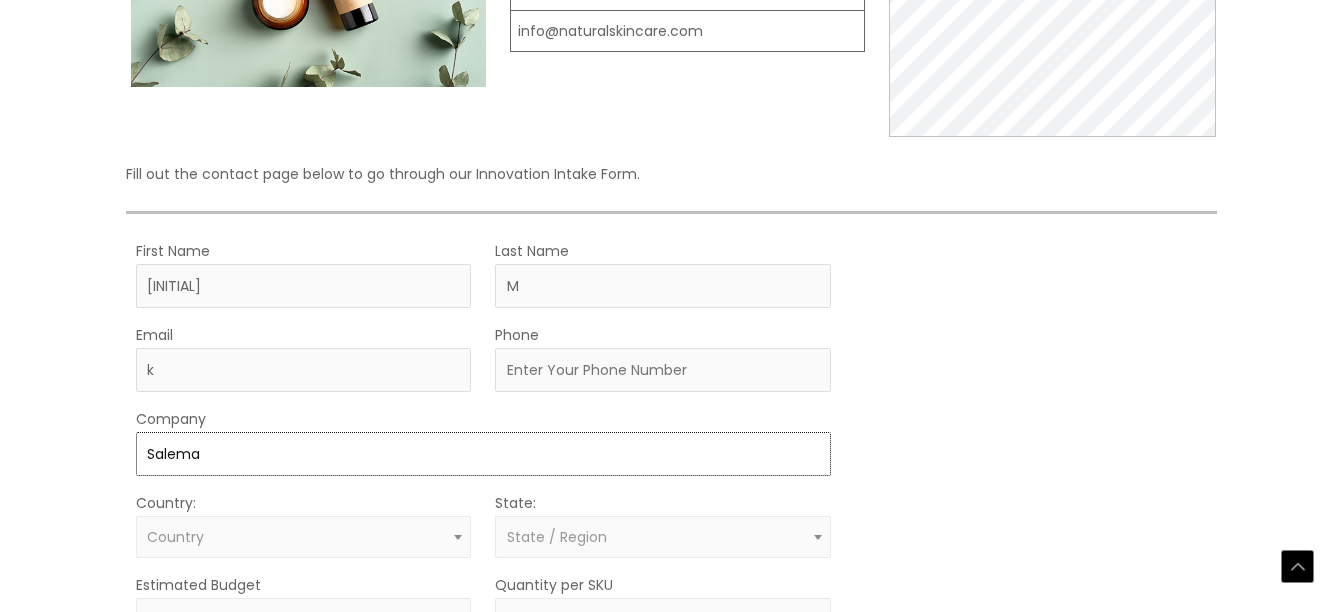 type on "Salema" 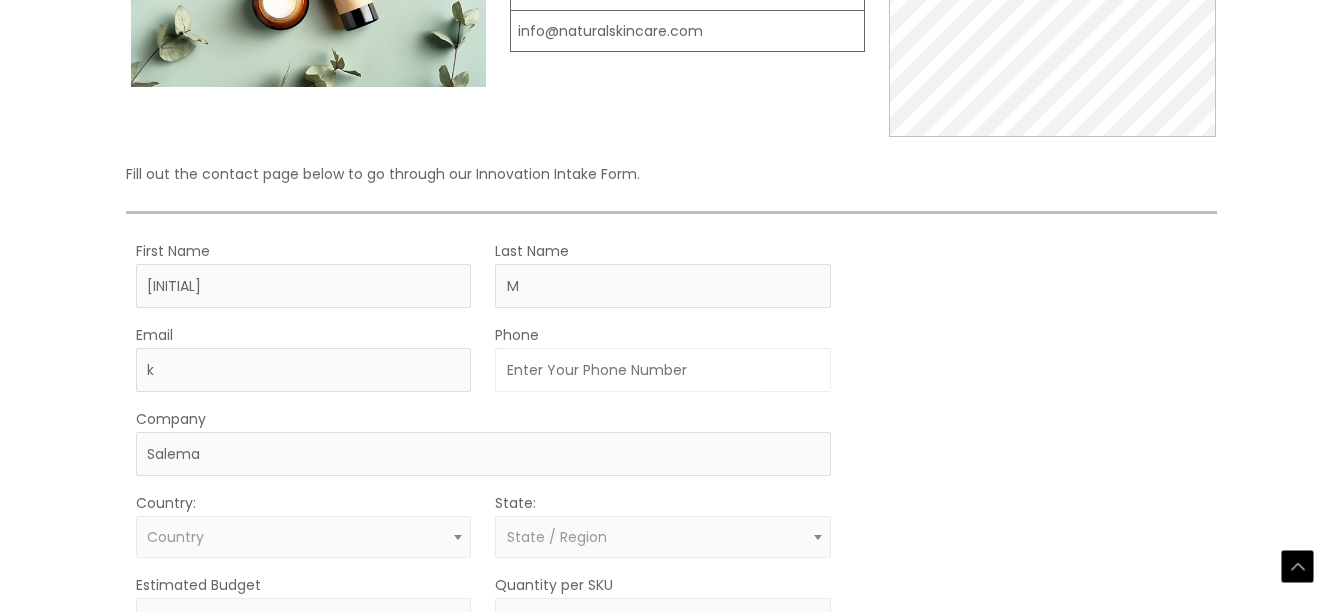 click on "Phone" at bounding box center [662, 370] 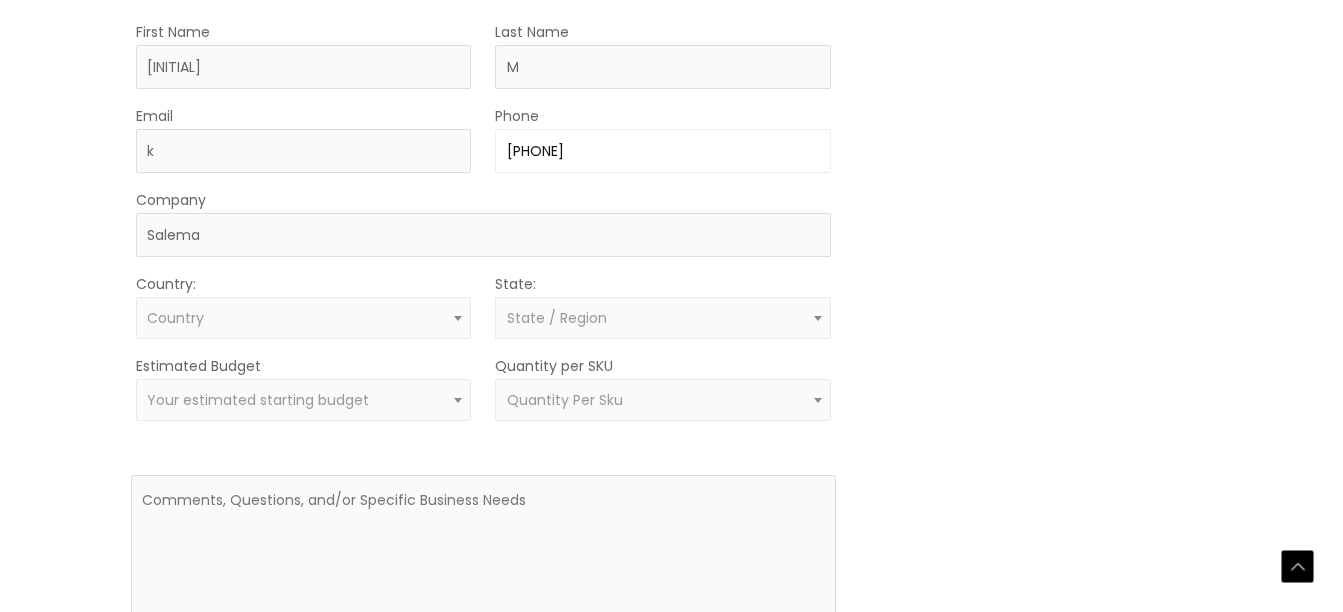 scroll, scrollTop: 585, scrollLeft: 0, axis: vertical 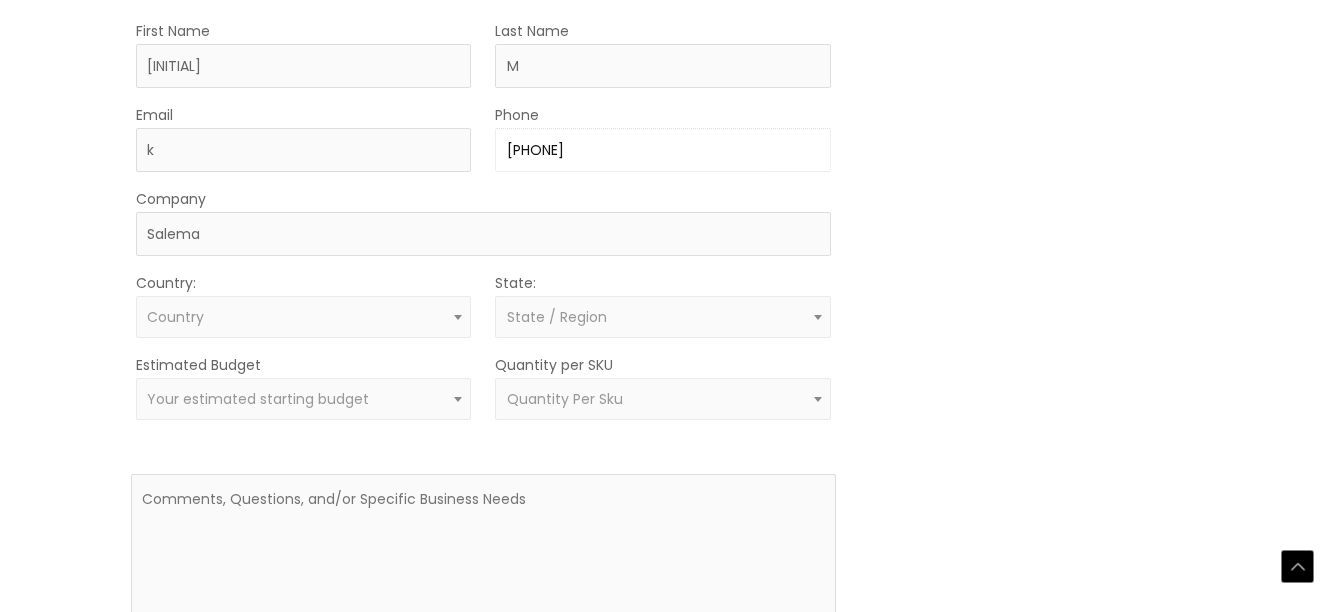 type on "[PHONE]" 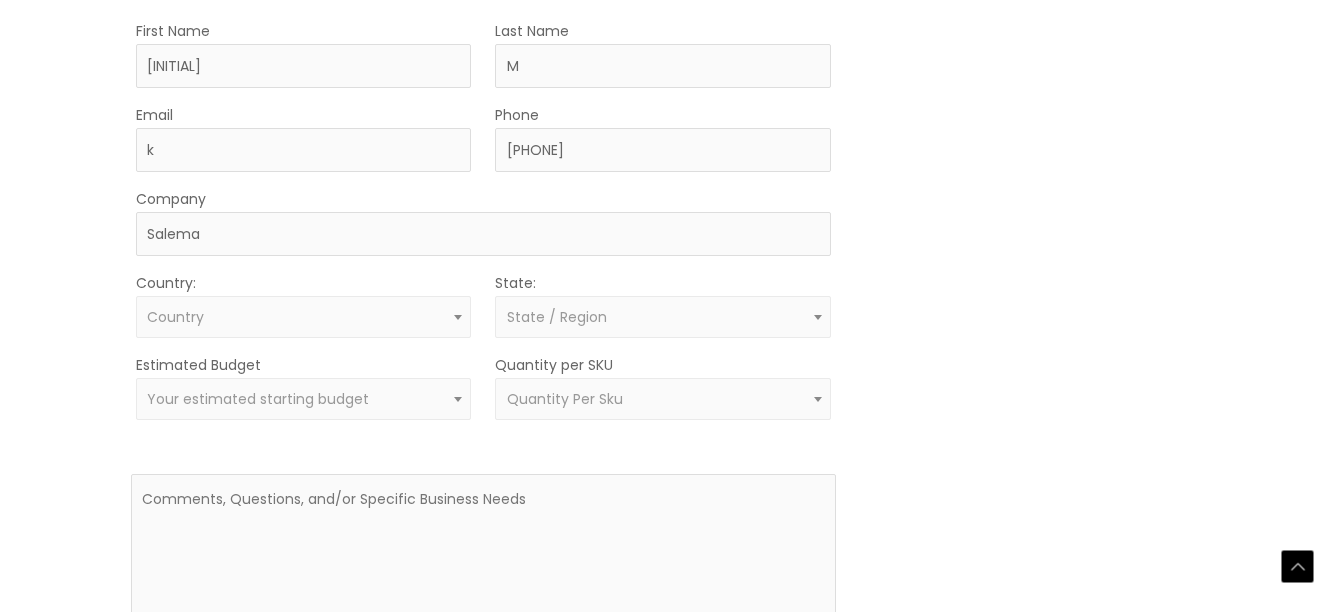 click at bounding box center [458, 317] 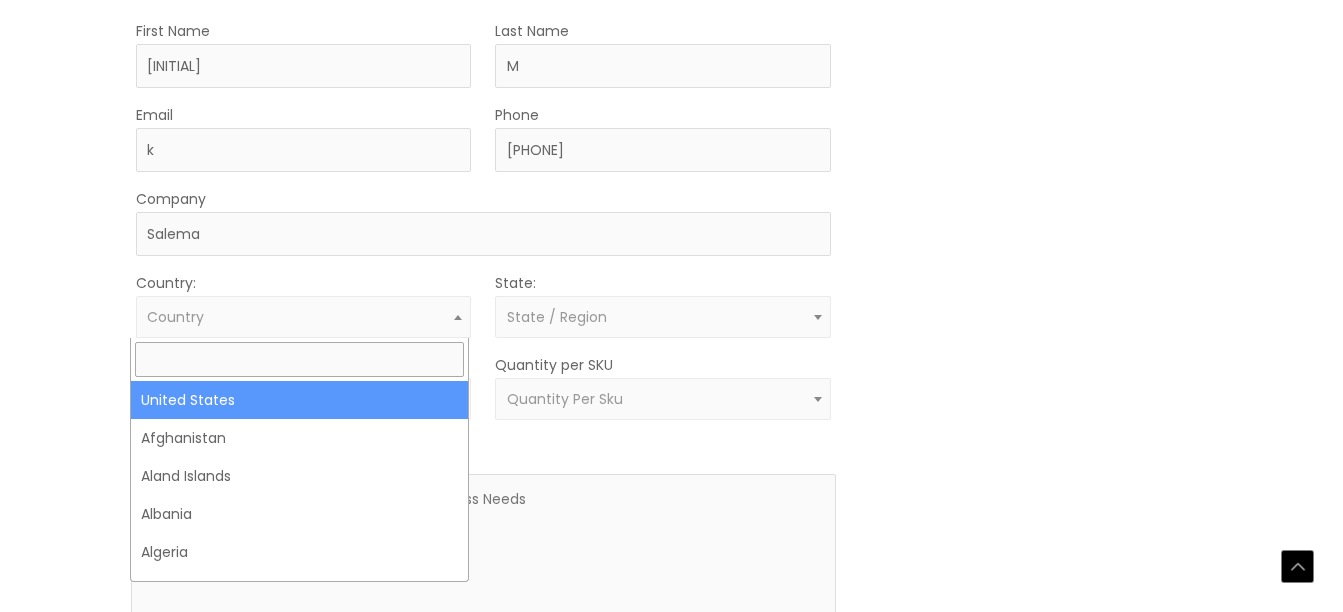 select on "United States" 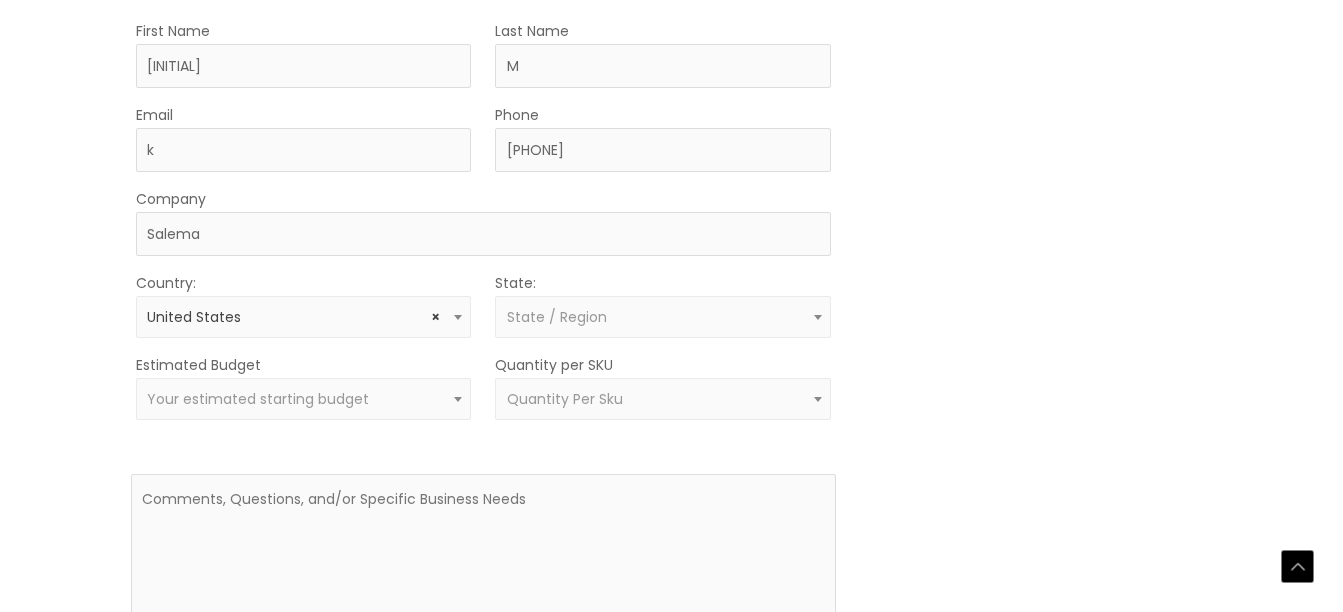 click at bounding box center (459, 399) 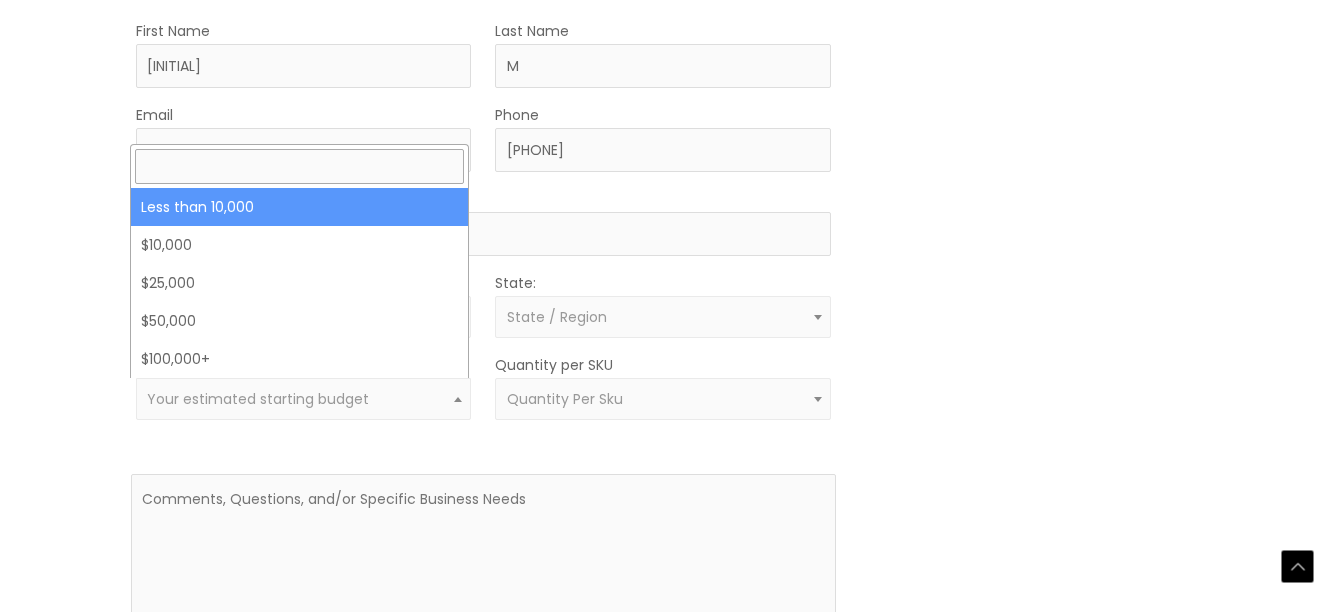 select on "-10000" 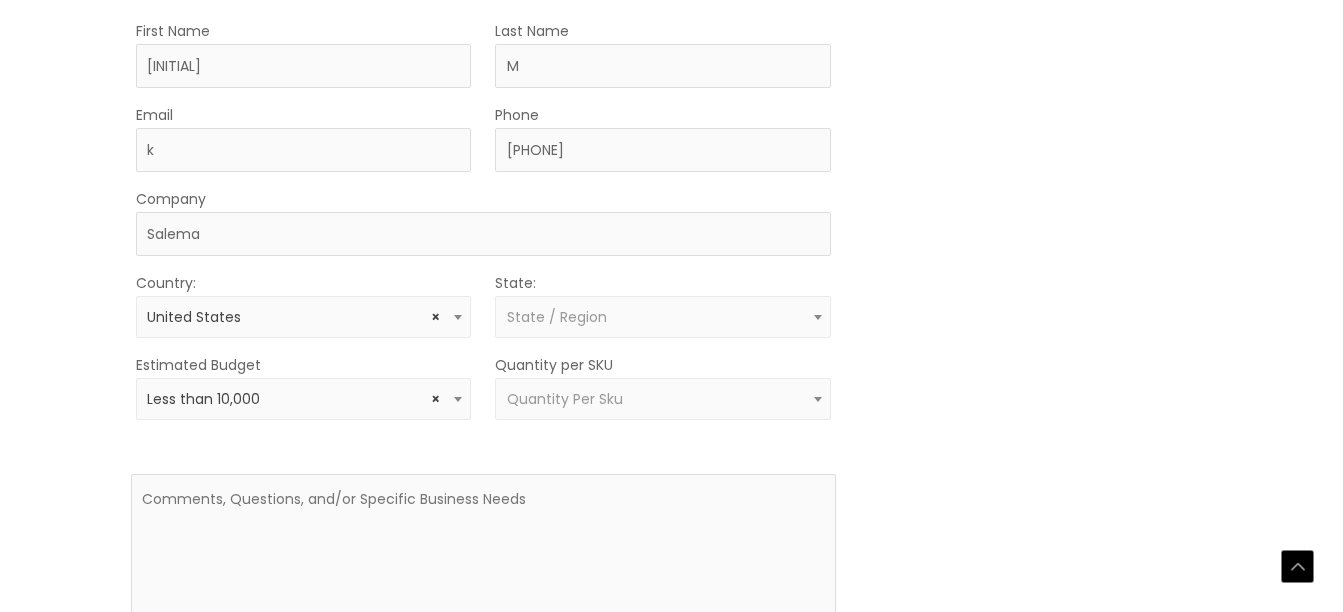 click at bounding box center [818, 317] 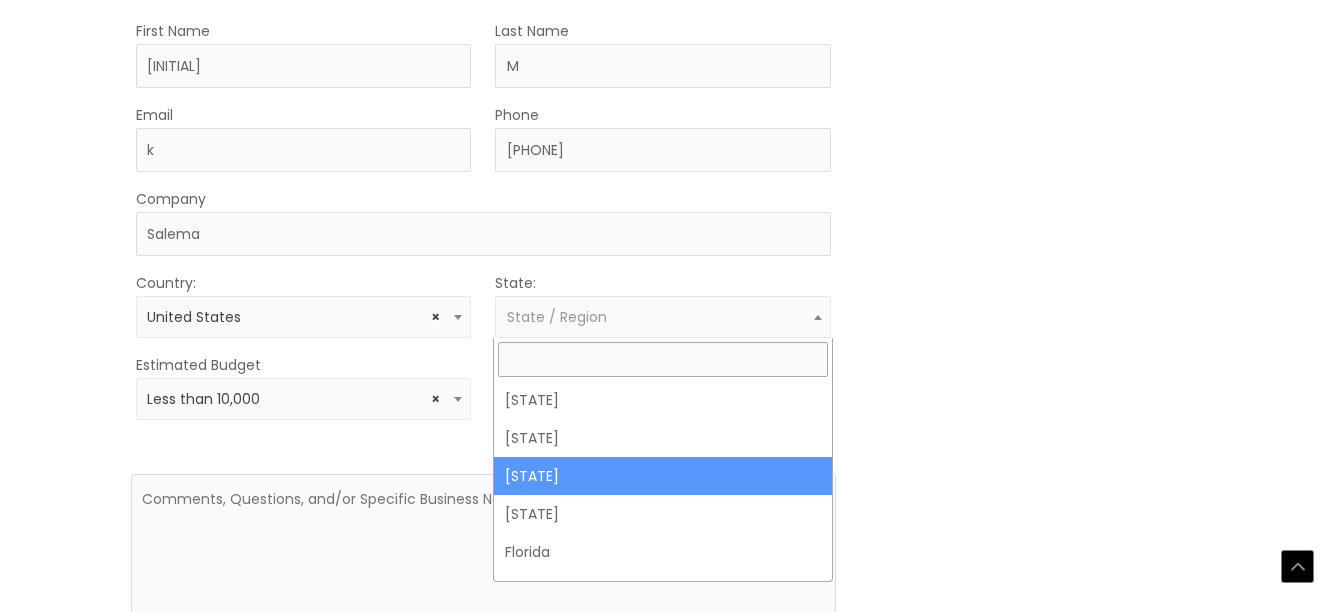 scroll, scrollTop: 305, scrollLeft: 0, axis: vertical 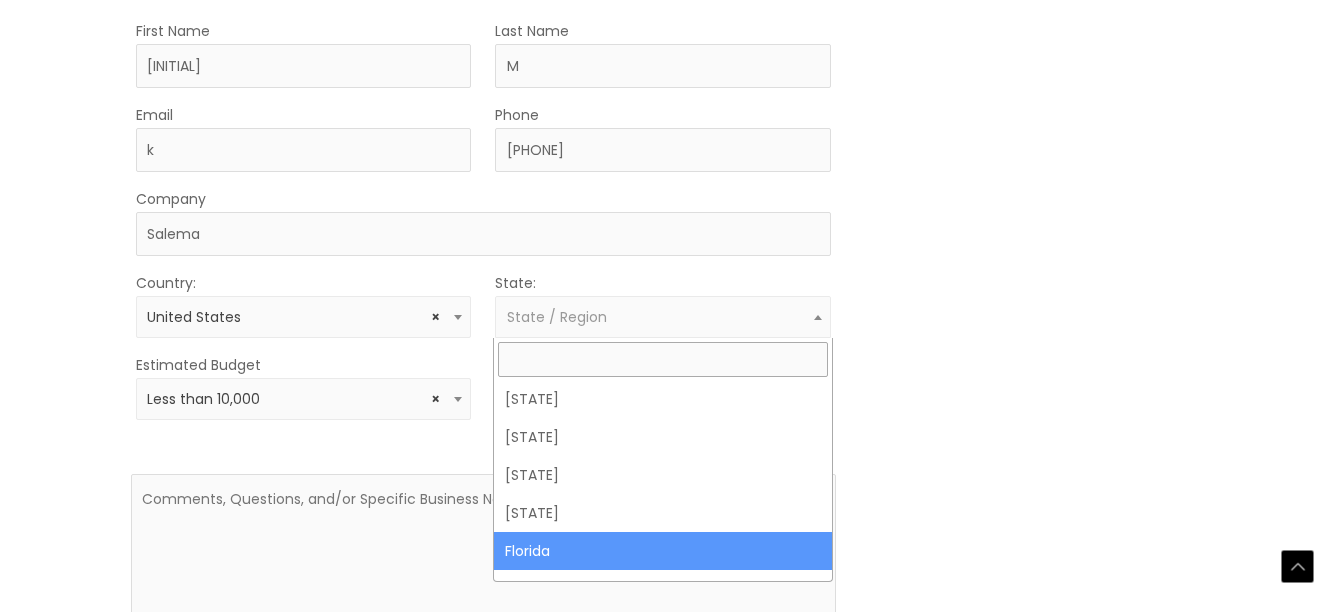 select on "Florida" 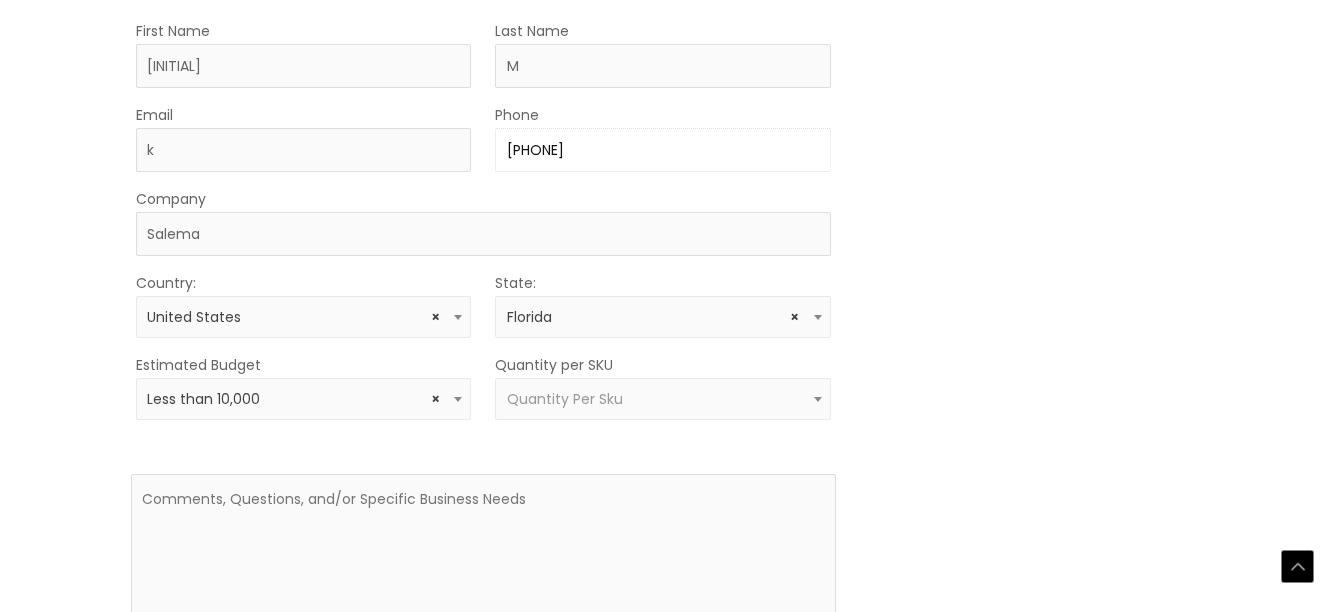 click on "[PHONE]" at bounding box center (662, 150) 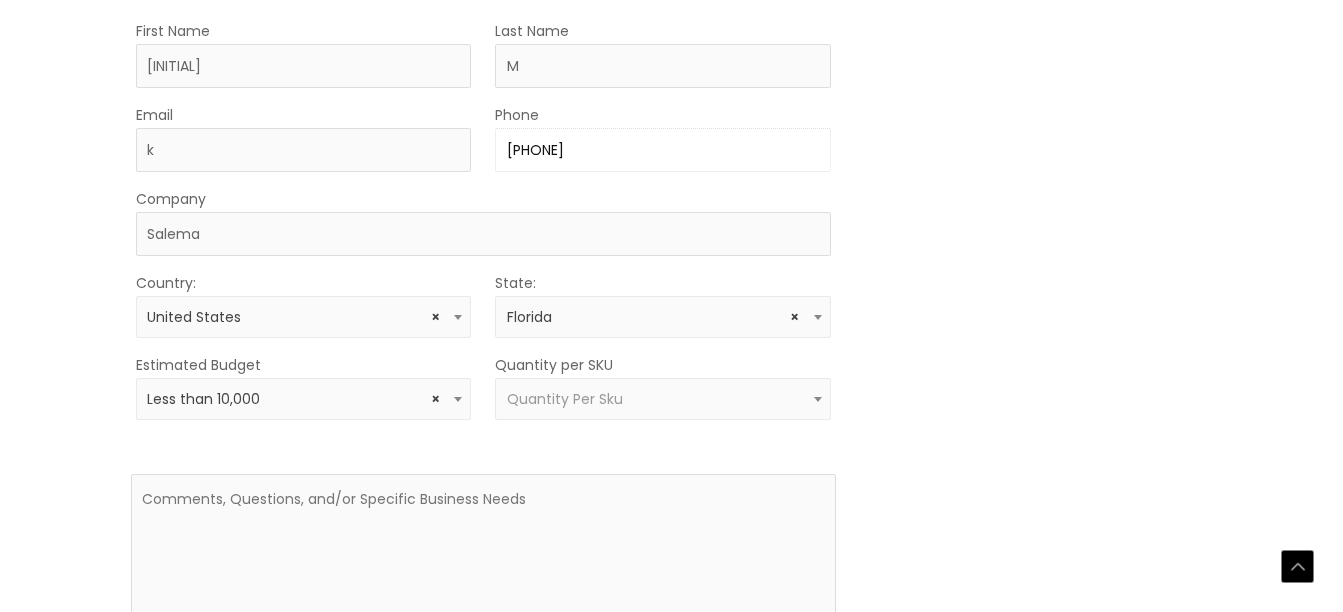 type on "[PHONE]" 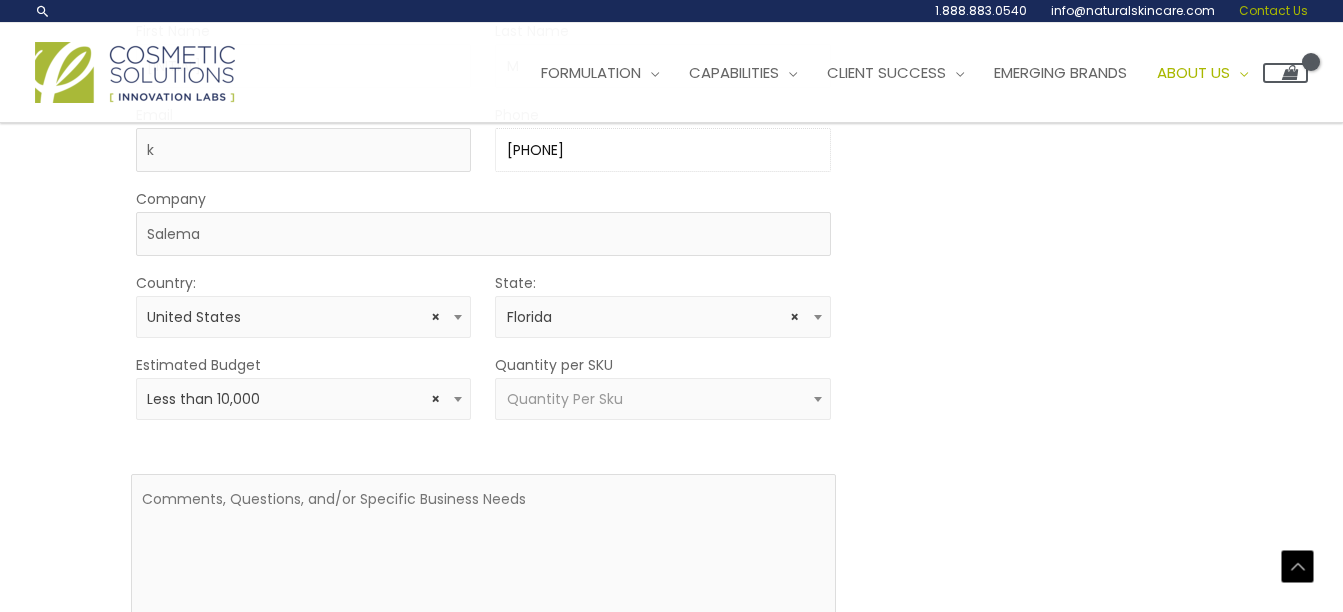 scroll, scrollTop: 384, scrollLeft: 0, axis: vertical 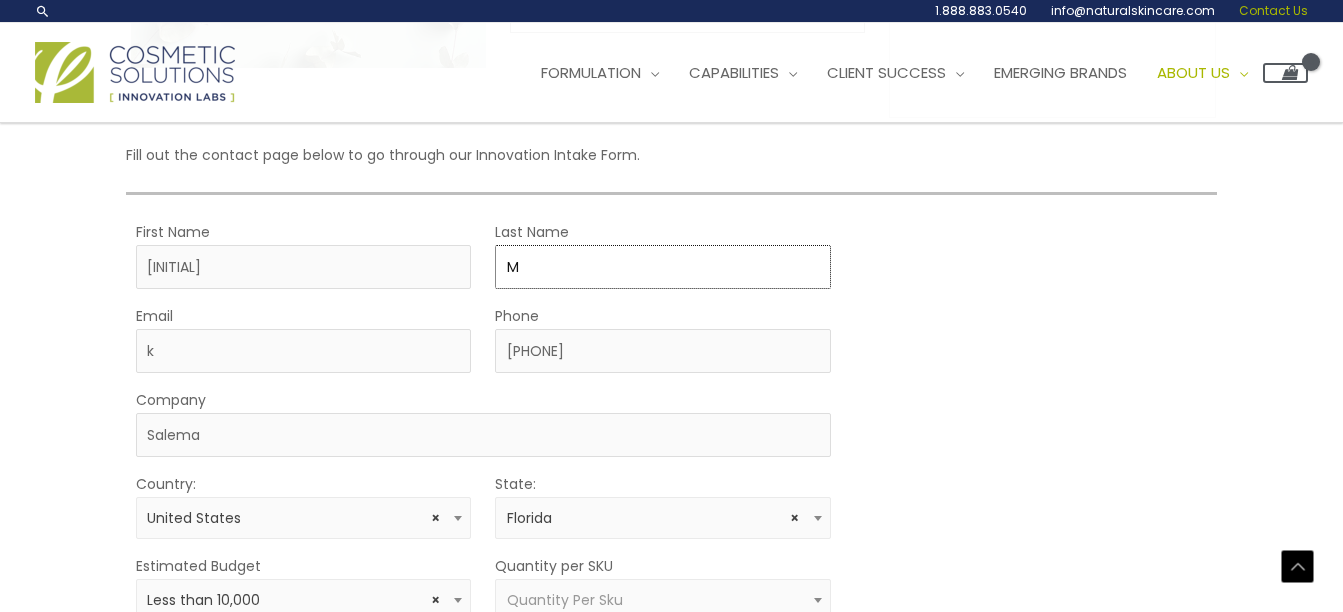 click on "M" at bounding box center (662, 267) 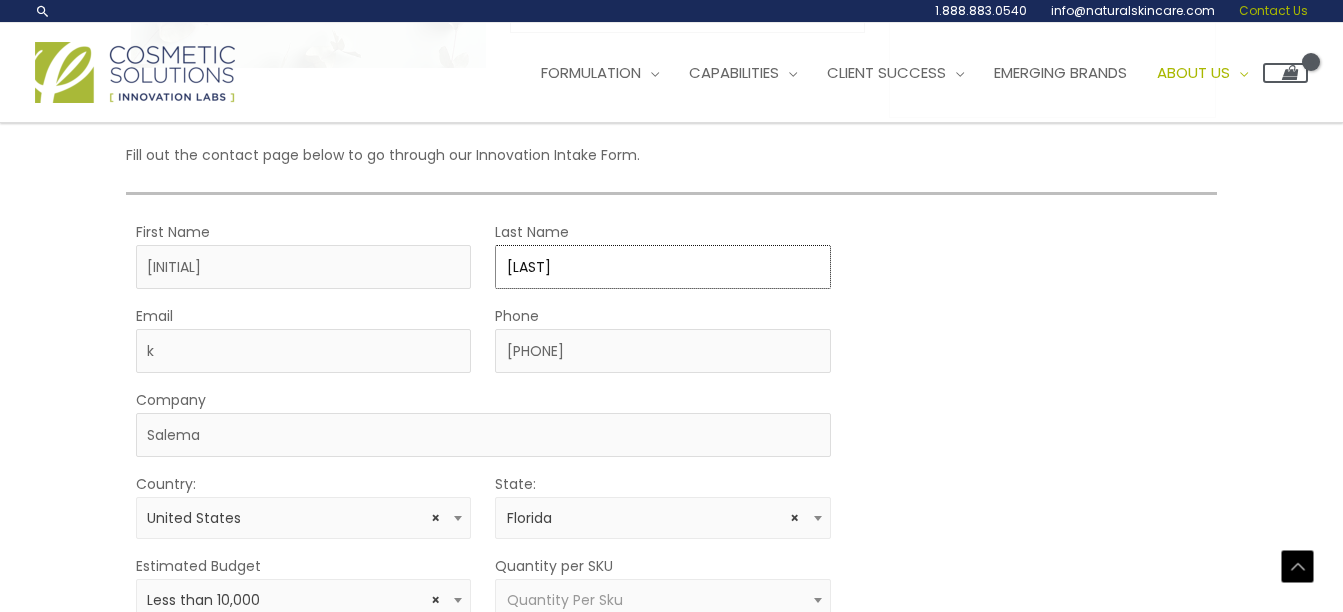 type on "[LAST]" 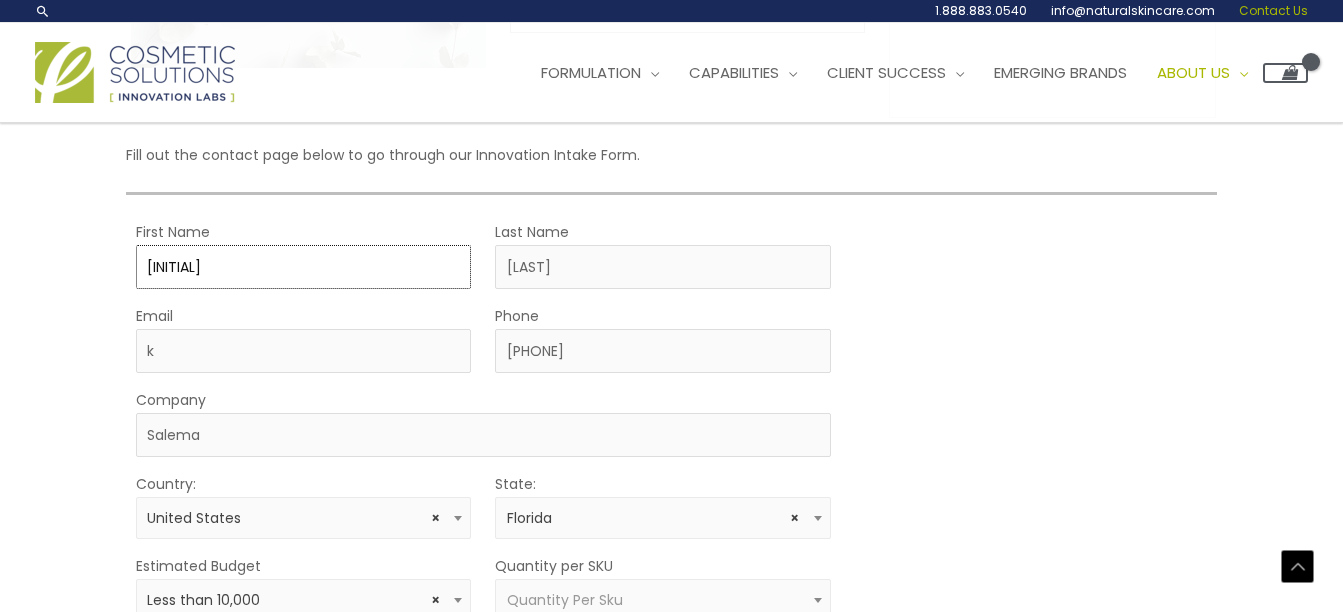 click on "[INITIAL]" at bounding box center [303, 267] 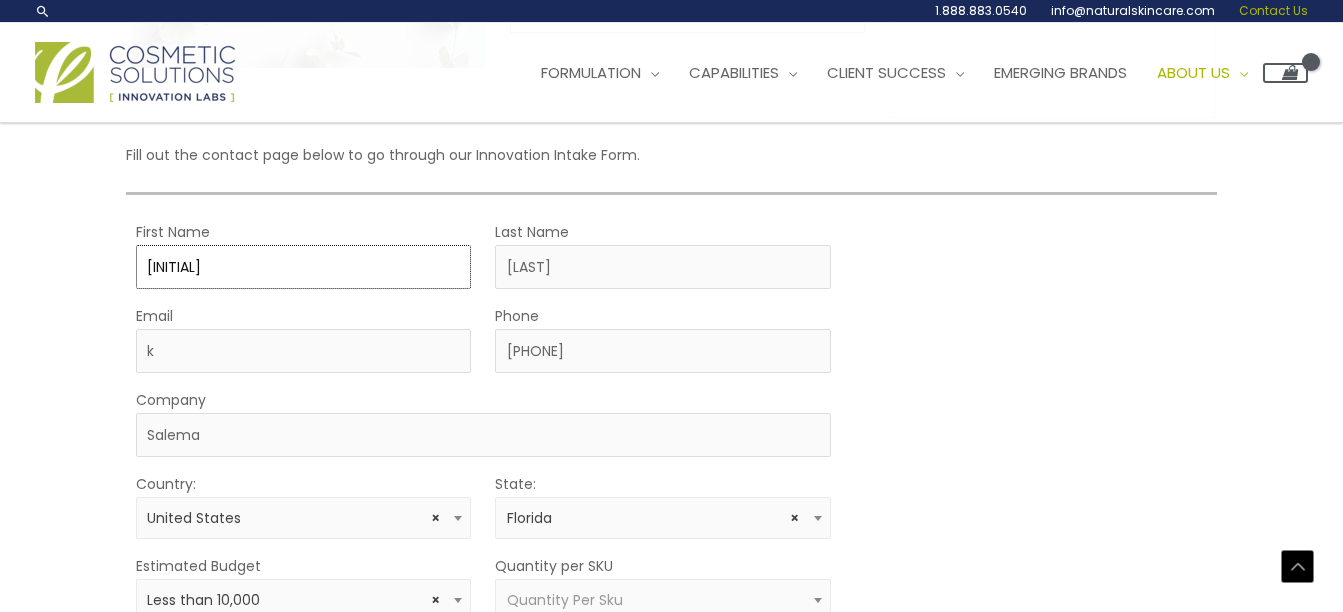 type on "[FIRST]-[LAST]" 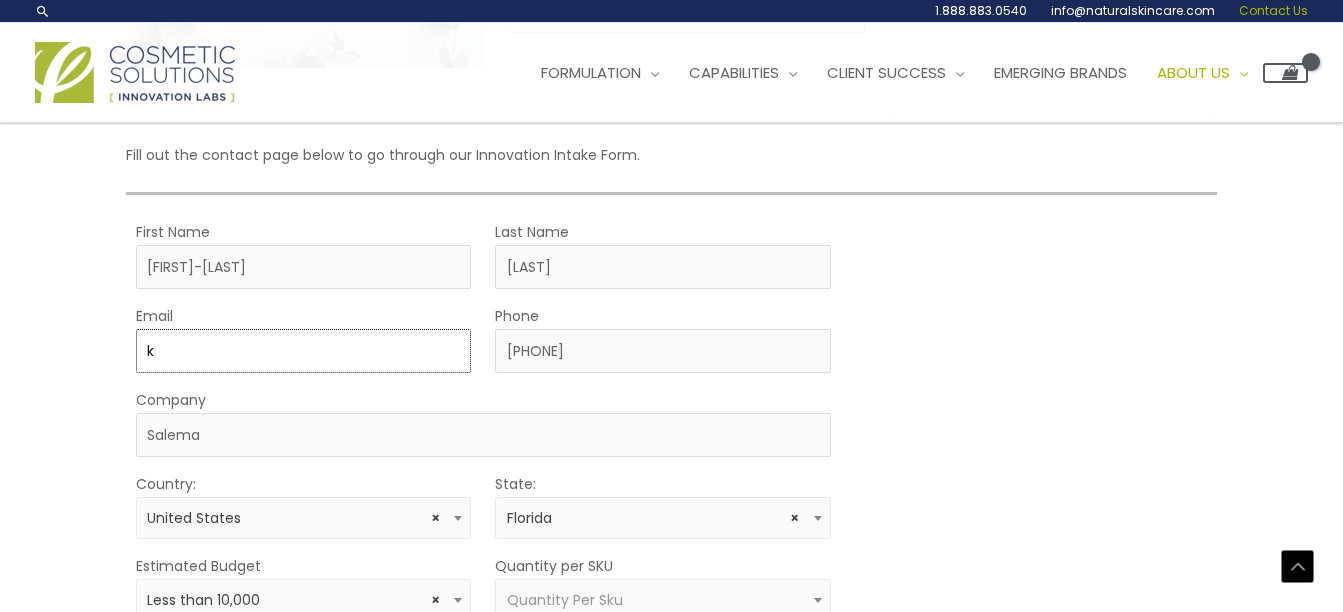 click on "k" at bounding box center (303, 351) 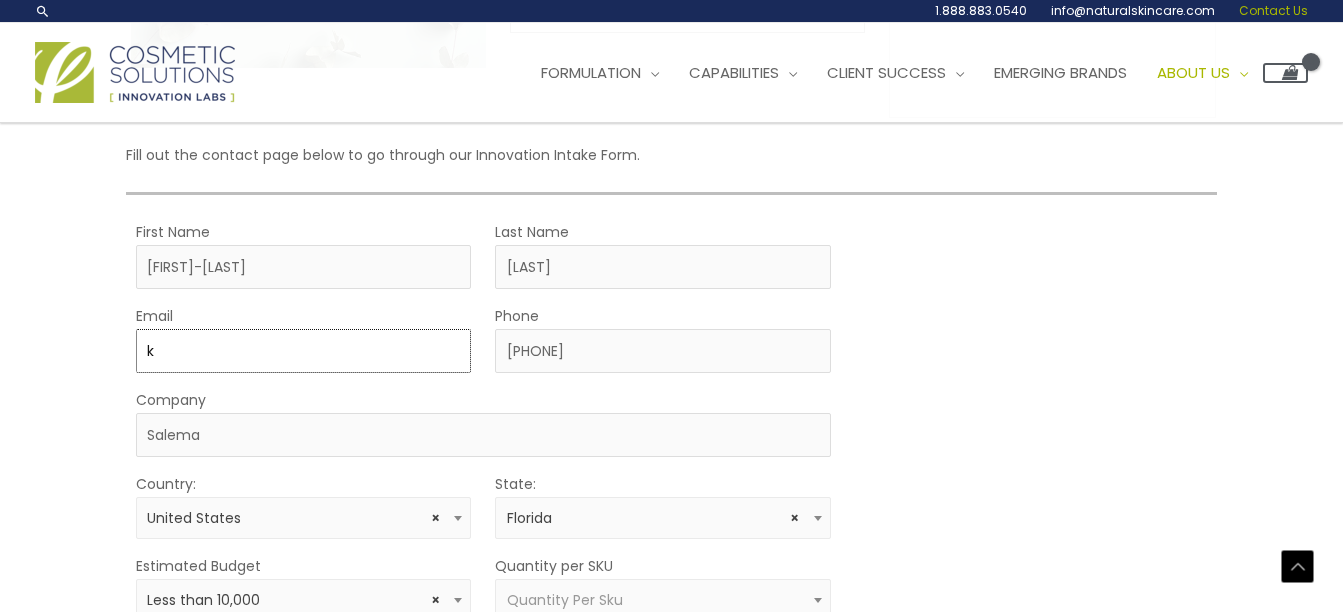 type on "[EMAIL]" 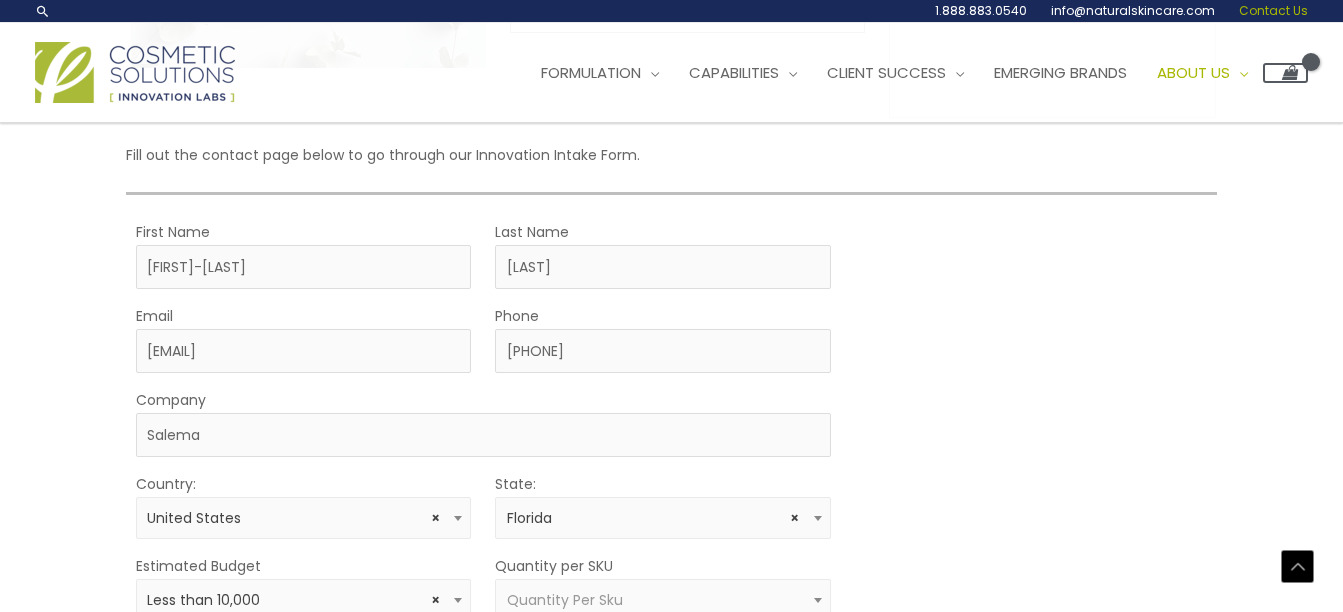 click on "MOQ TRIGGER
STEP 2 TRIGGER" at bounding box center [1036, 551] 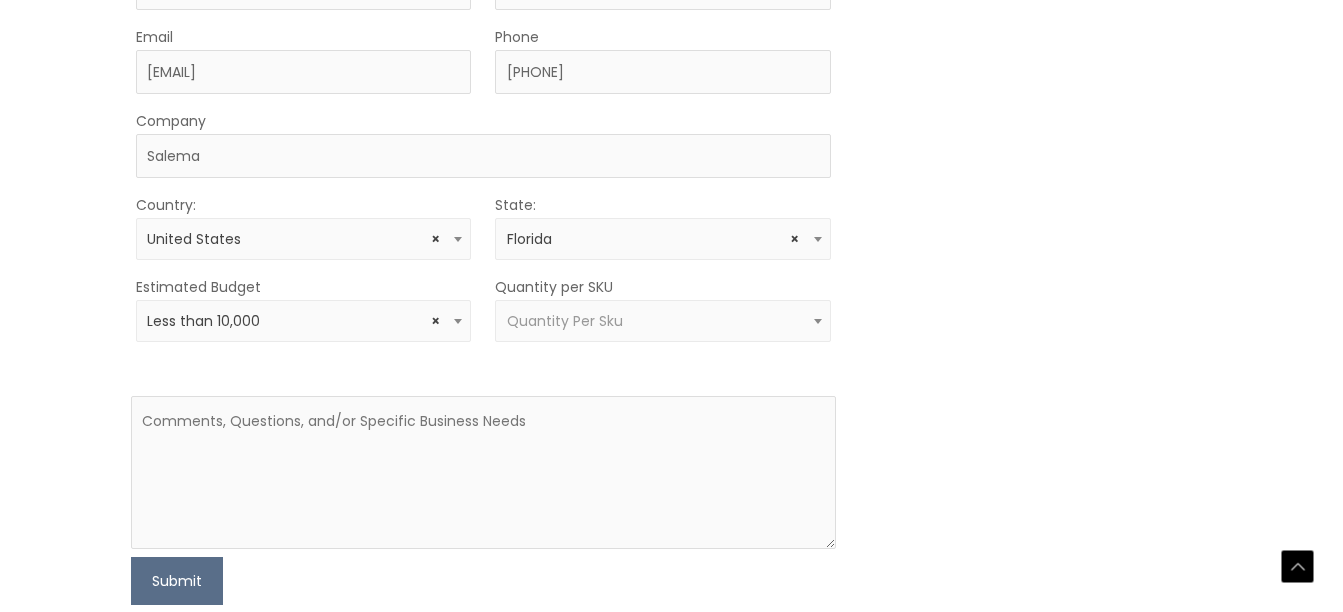 scroll, scrollTop: 666, scrollLeft: 0, axis: vertical 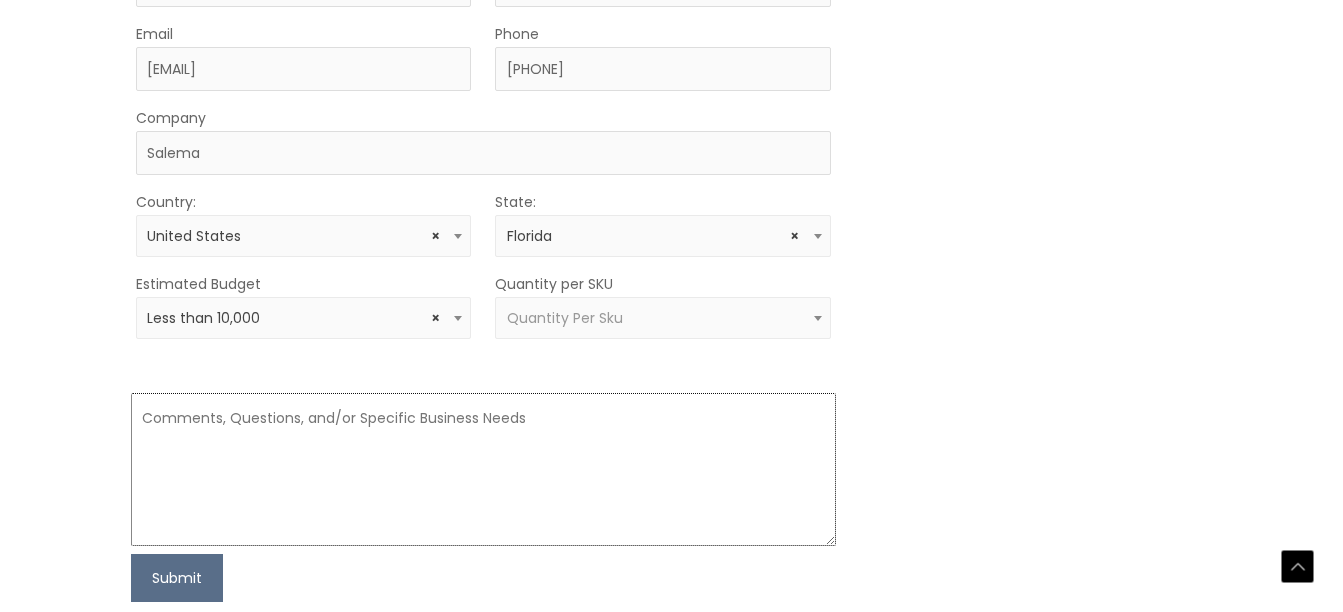 click at bounding box center [483, 469] 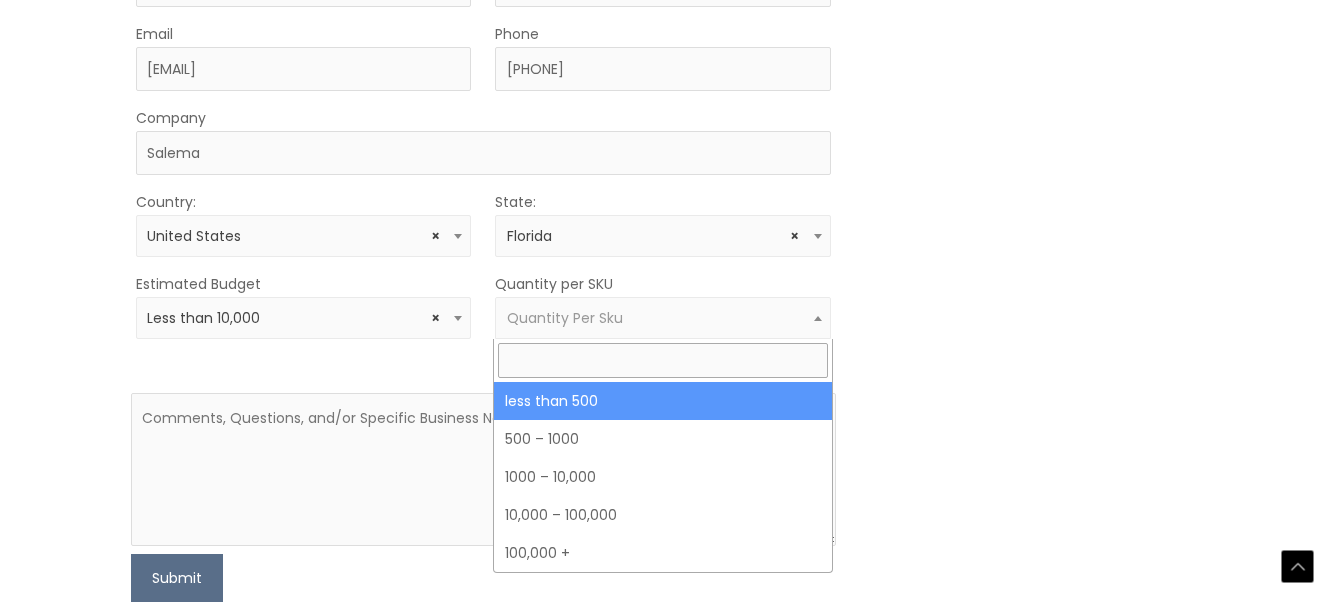 click at bounding box center [818, 318] 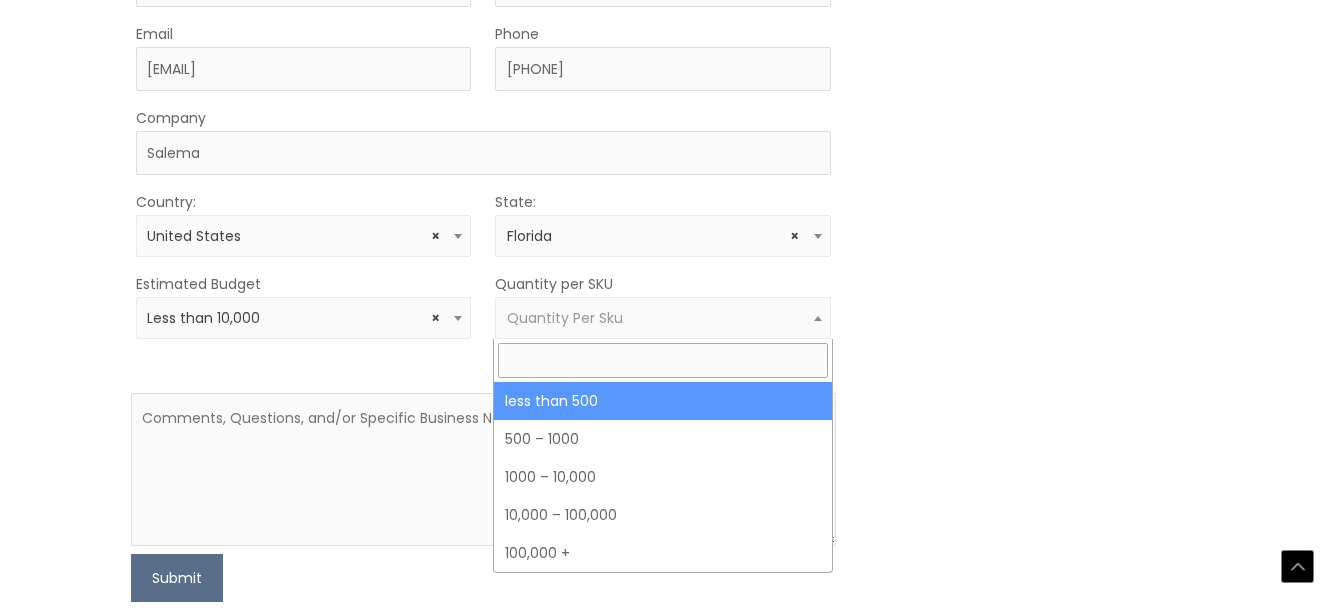 select on "3" 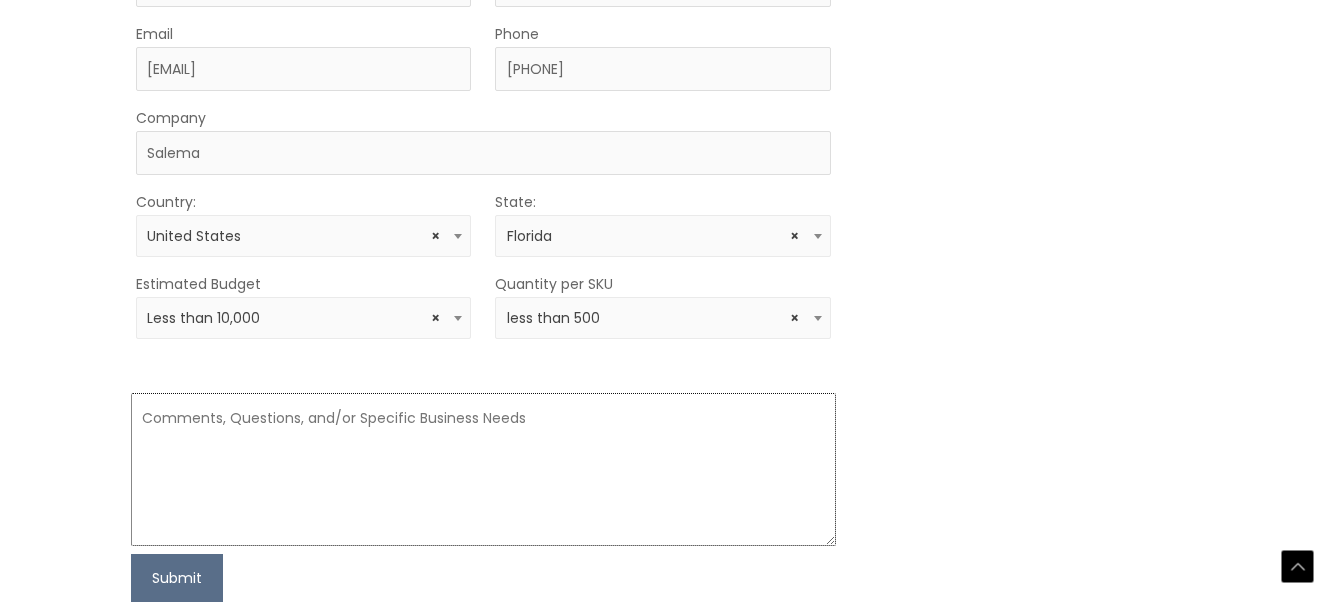 click at bounding box center (483, 469) 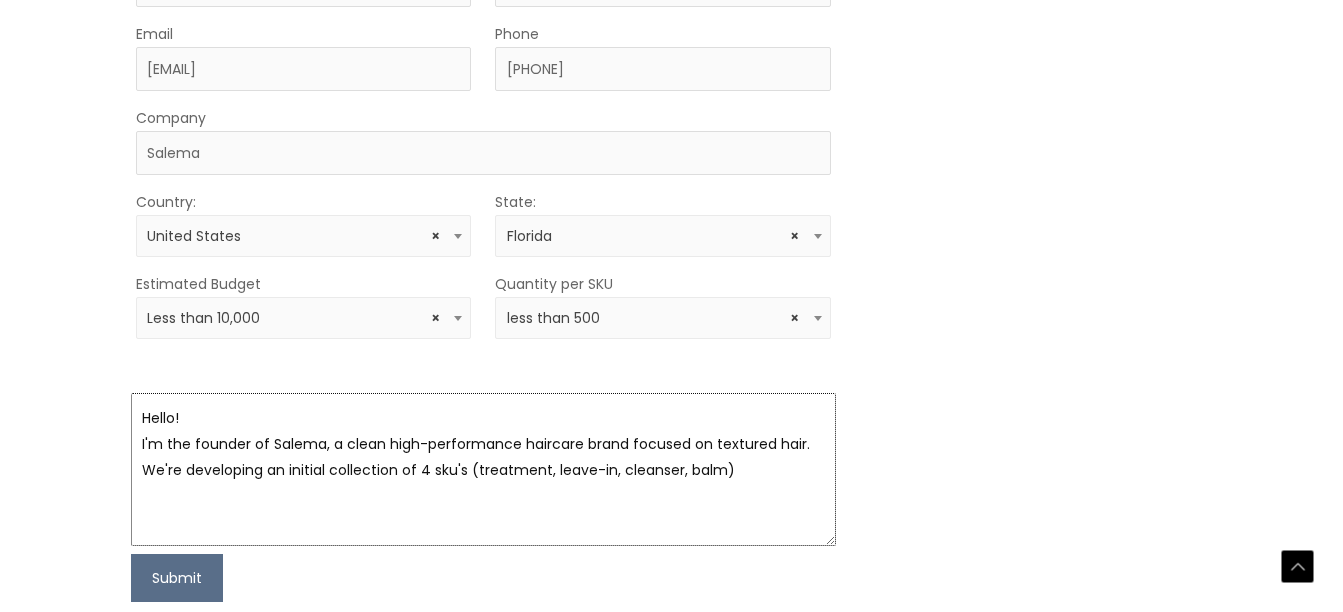 click on "Hello!
I'm the founder of Salema, a clean high-performance haircare brand focused on textured hair. We're developing an initial collection of 4 sku's (treatment, leave-in, cleanser, balm)" at bounding box center (483, 469) 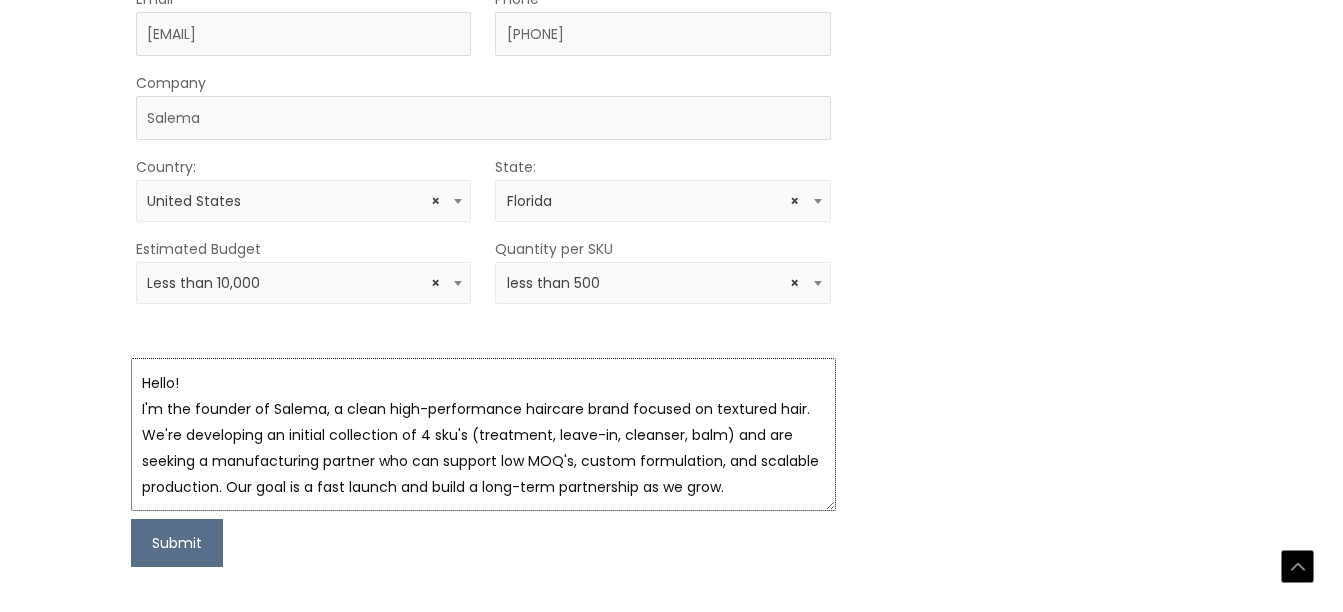 scroll, scrollTop: 702, scrollLeft: 0, axis: vertical 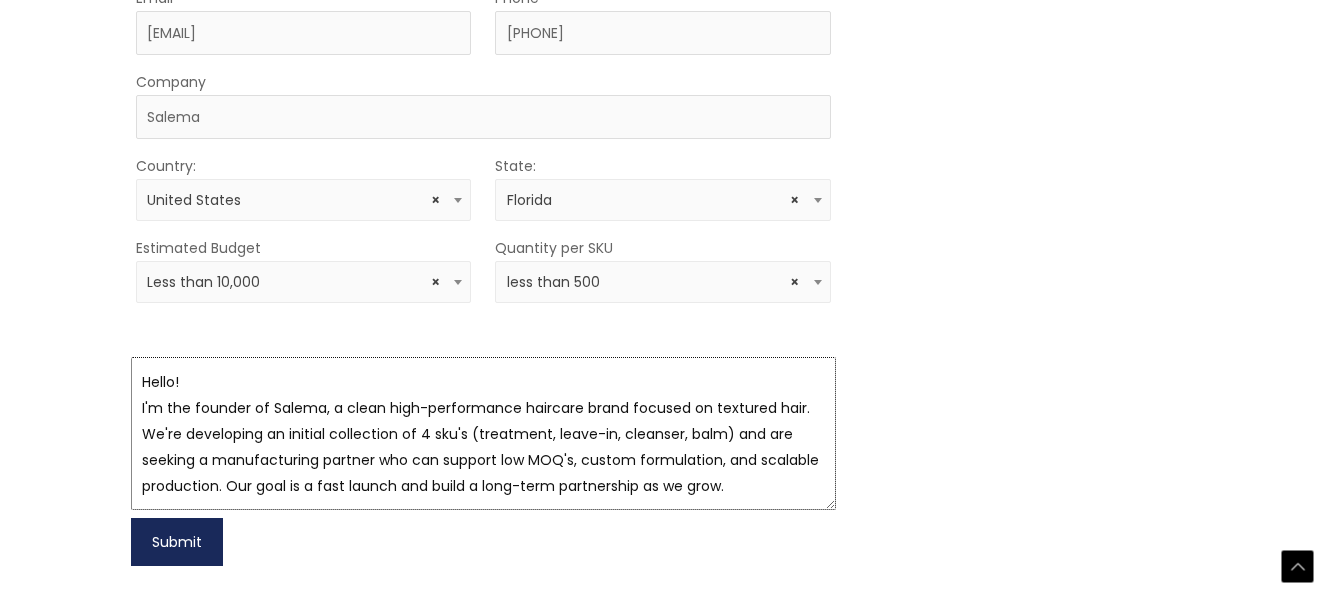 type on "Hello!
I'm the founder of Salema, a clean high-performance haircare brand focused on textured hair. We're developing an initial collection of 4 sku's (treatment, leave-in, cleanser, balm) and are seeking a manufacturing partner who can support low MOQ's, custom formulation, and scalable production. Our goal is a fast launch and build a long-term partnership as we grow." 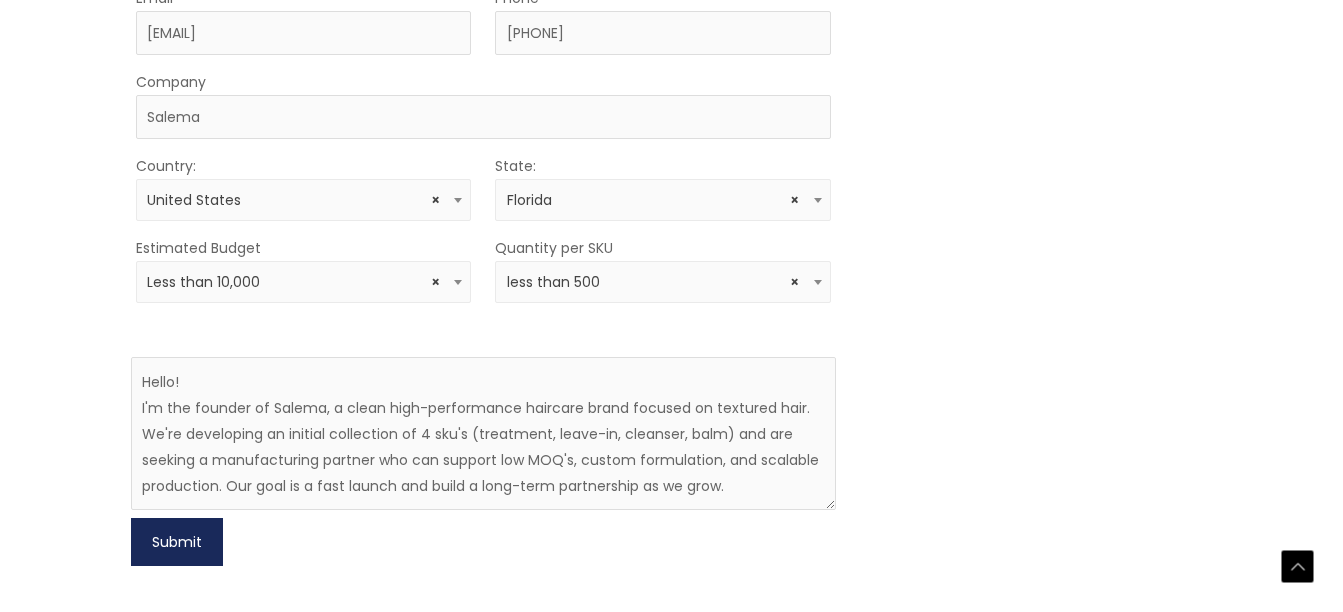 click on "Submit" at bounding box center (177, 542) 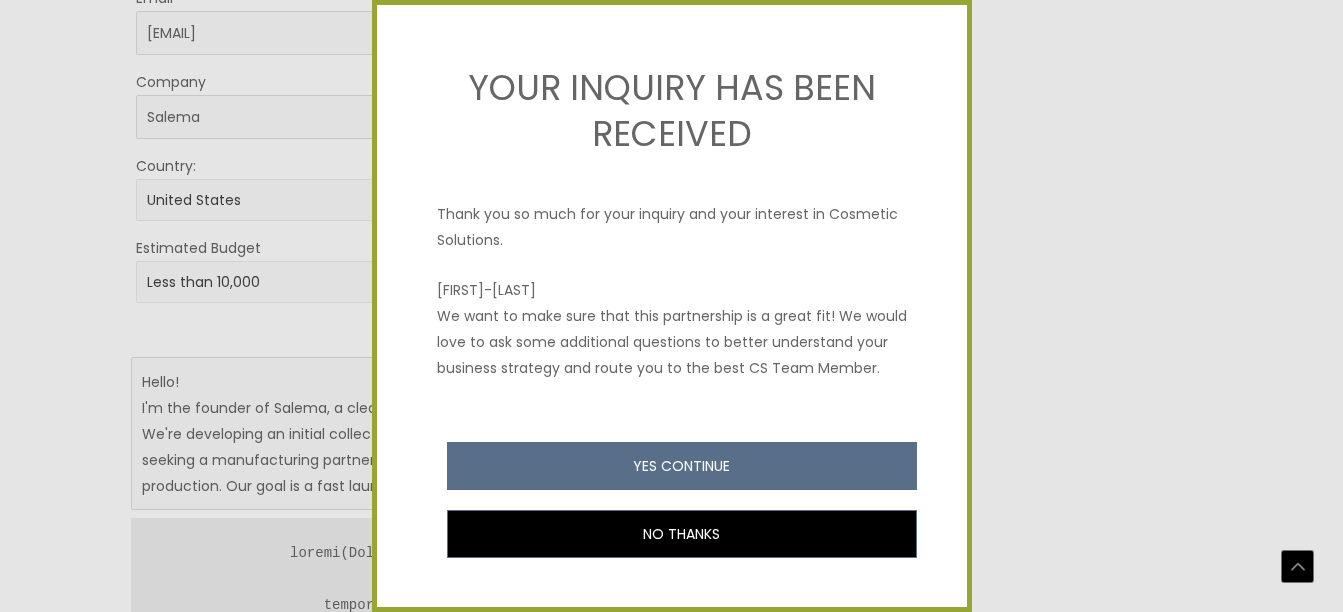click at bounding box center [671, 306] 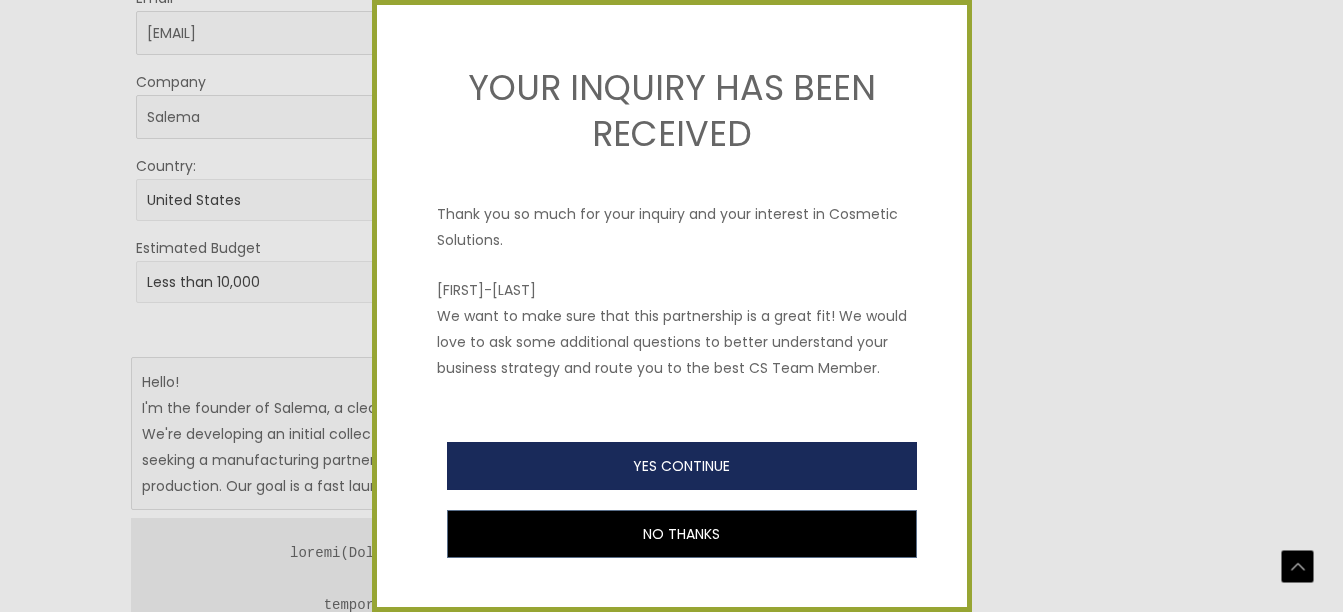 click on "YES CONTINUE" at bounding box center (682, 466) 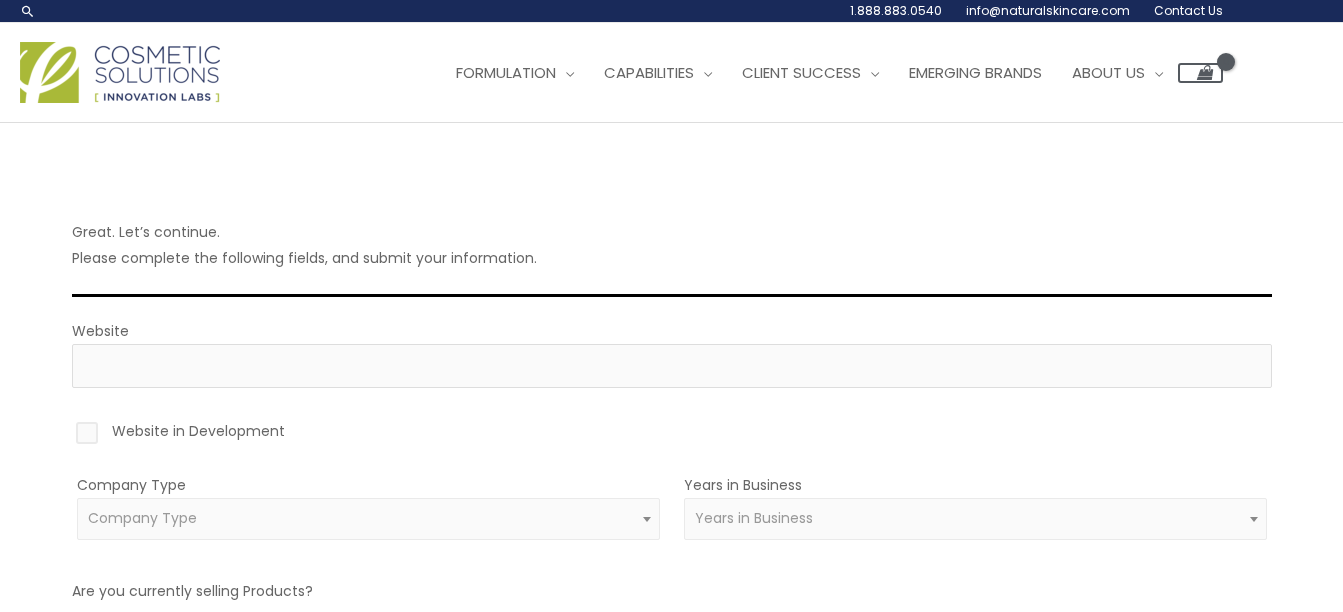 scroll, scrollTop: 0, scrollLeft: 0, axis: both 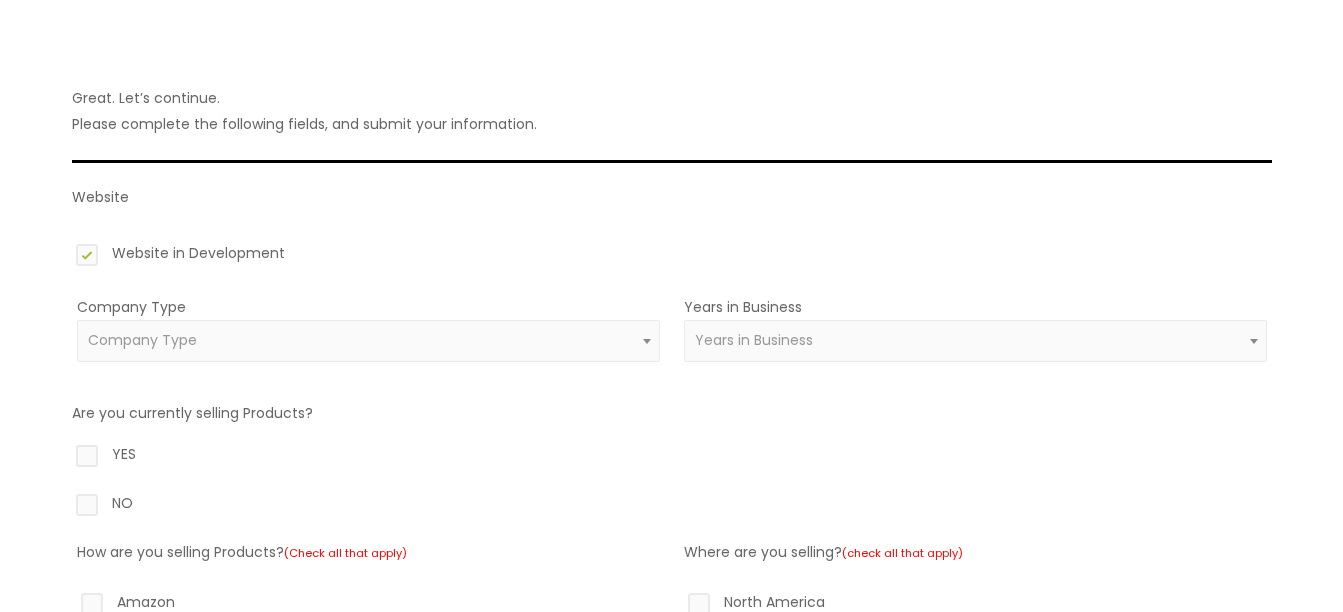 click at bounding box center [647, 341] 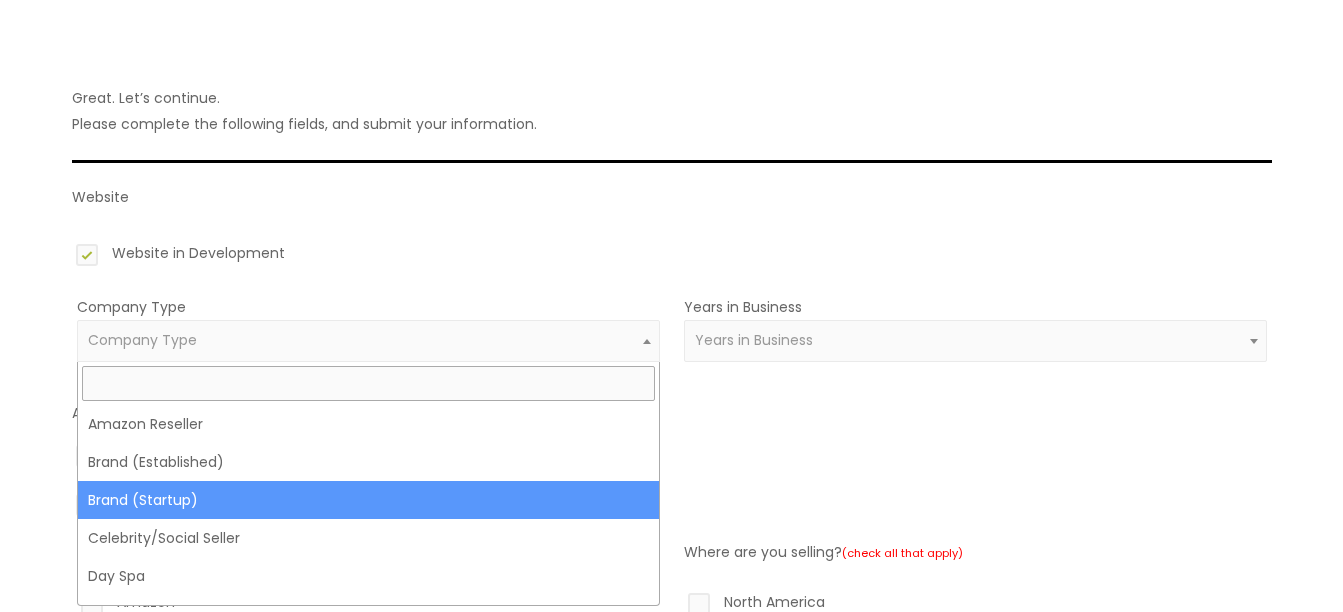 select on "39" 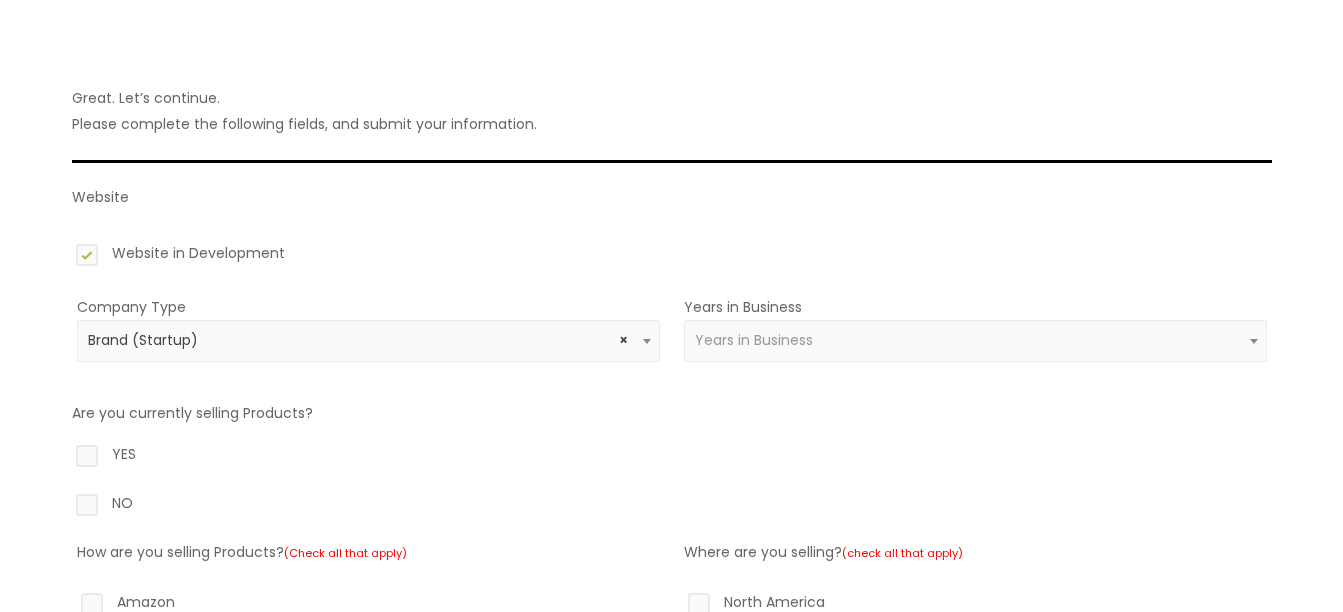 click on "NO" at bounding box center (672, 507) 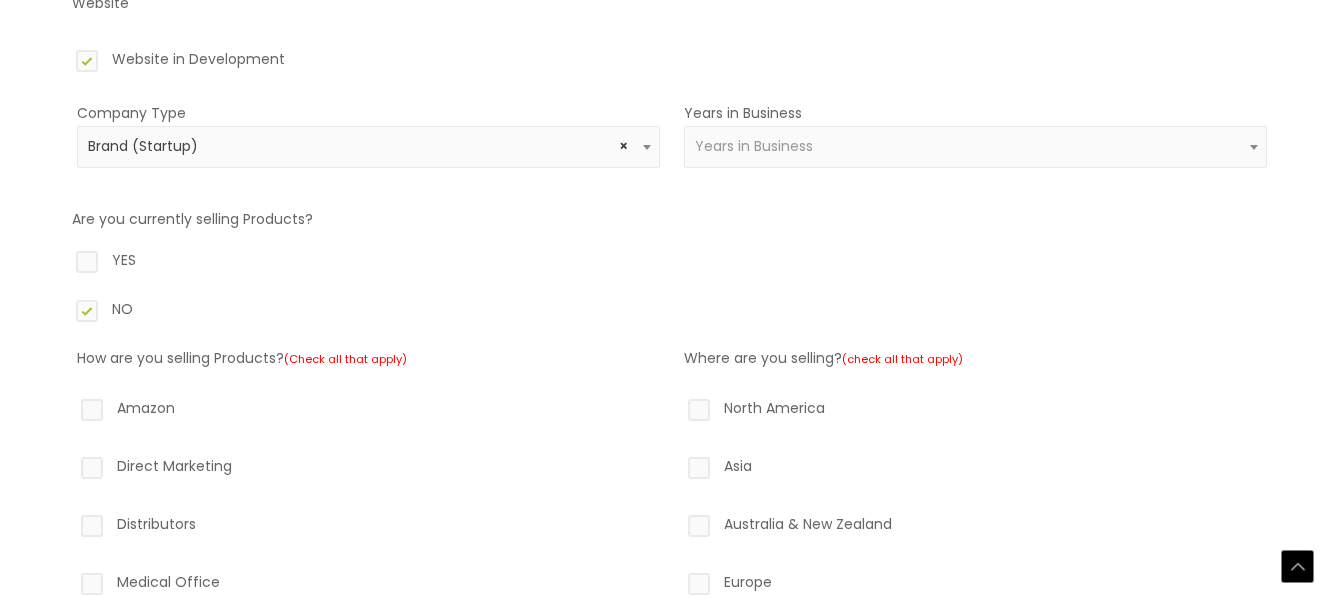 scroll, scrollTop: 331, scrollLeft: 0, axis: vertical 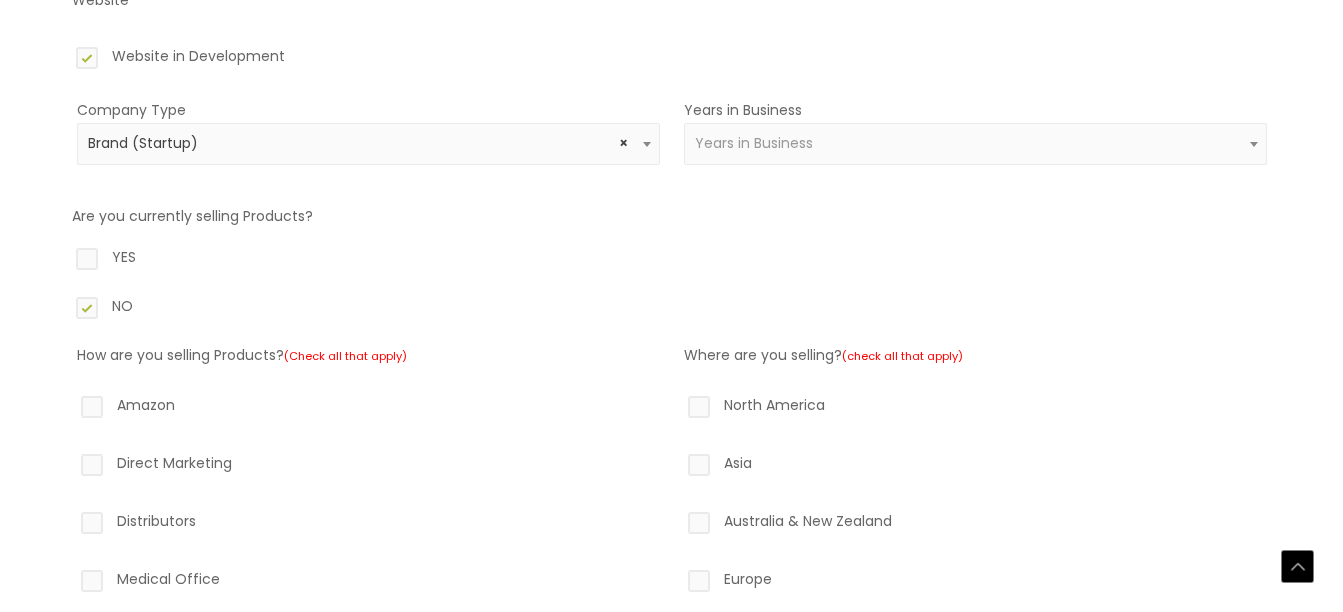 click on "Direct Marketing" at bounding box center (368, 467) 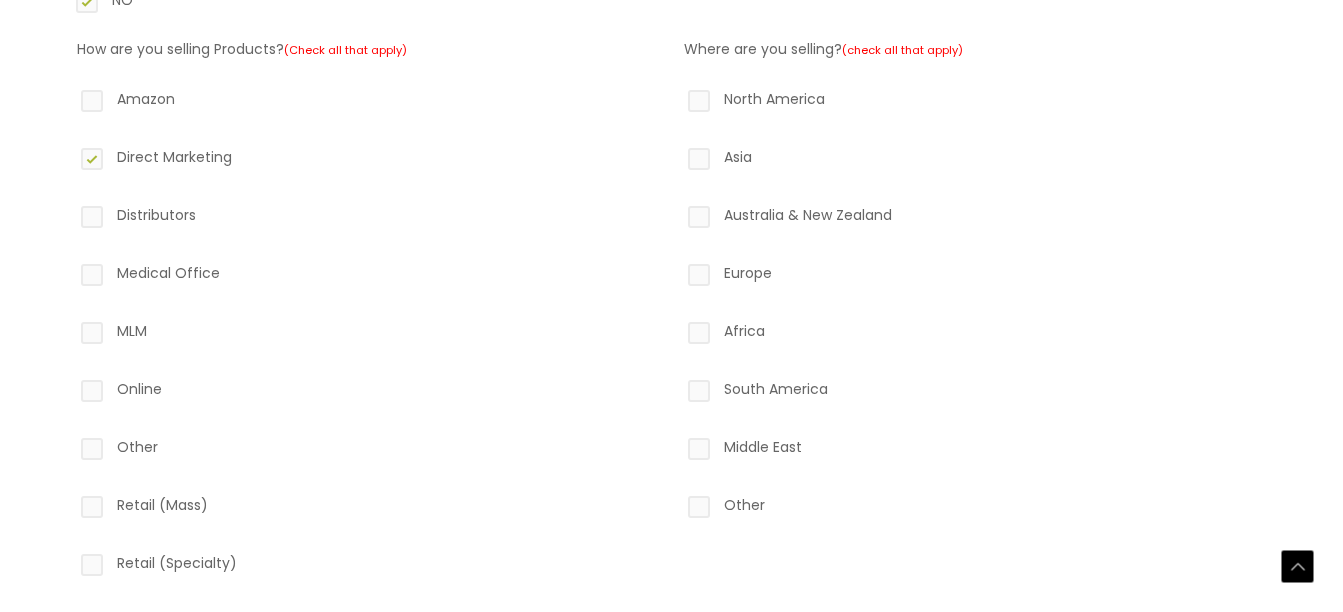 scroll, scrollTop: 759, scrollLeft: 0, axis: vertical 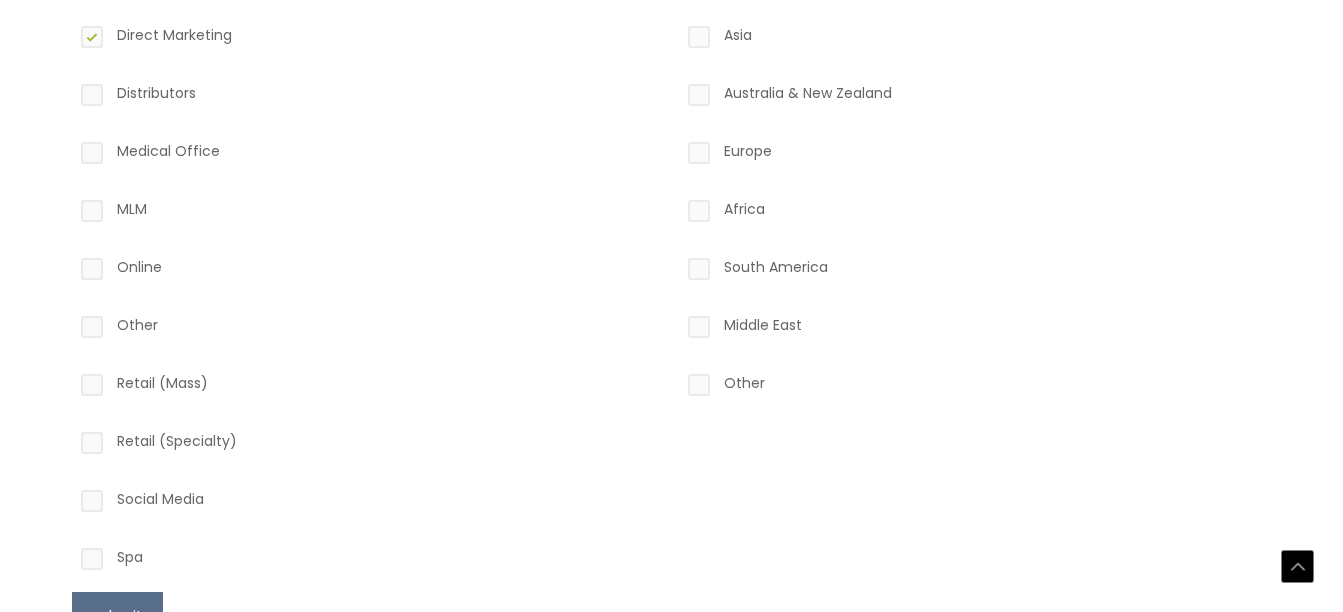 click on "Online" at bounding box center [368, 271] 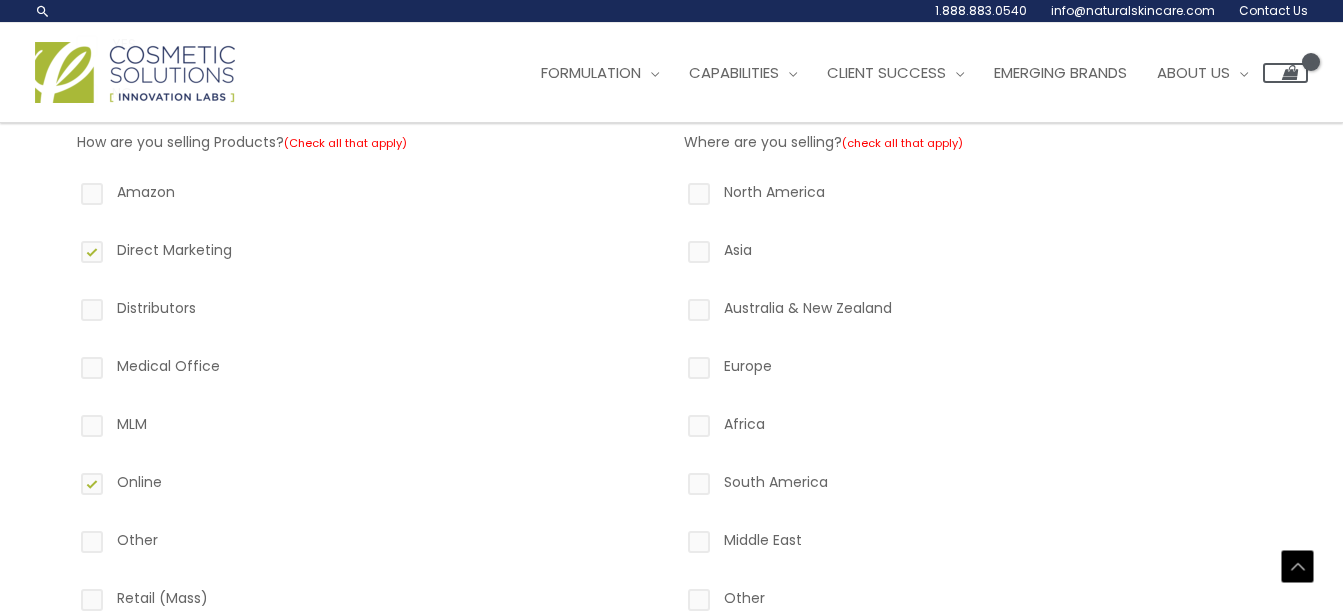 scroll, scrollTop: 541, scrollLeft: 0, axis: vertical 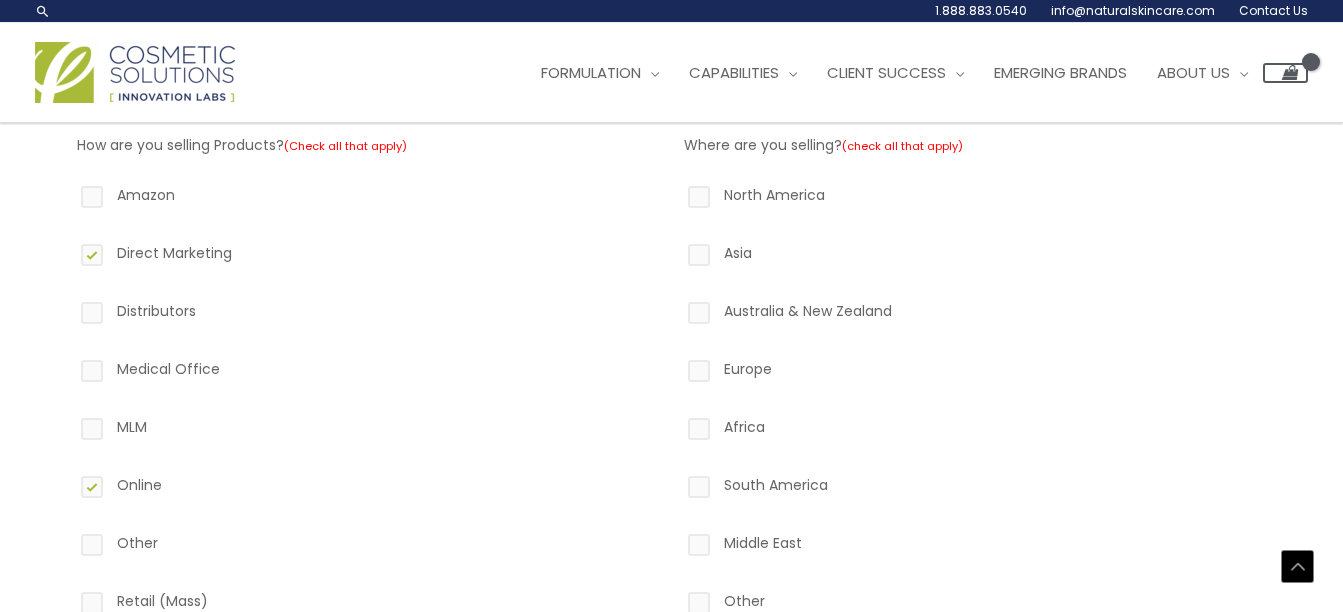 click on "North America" at bounding box center [975, 199] 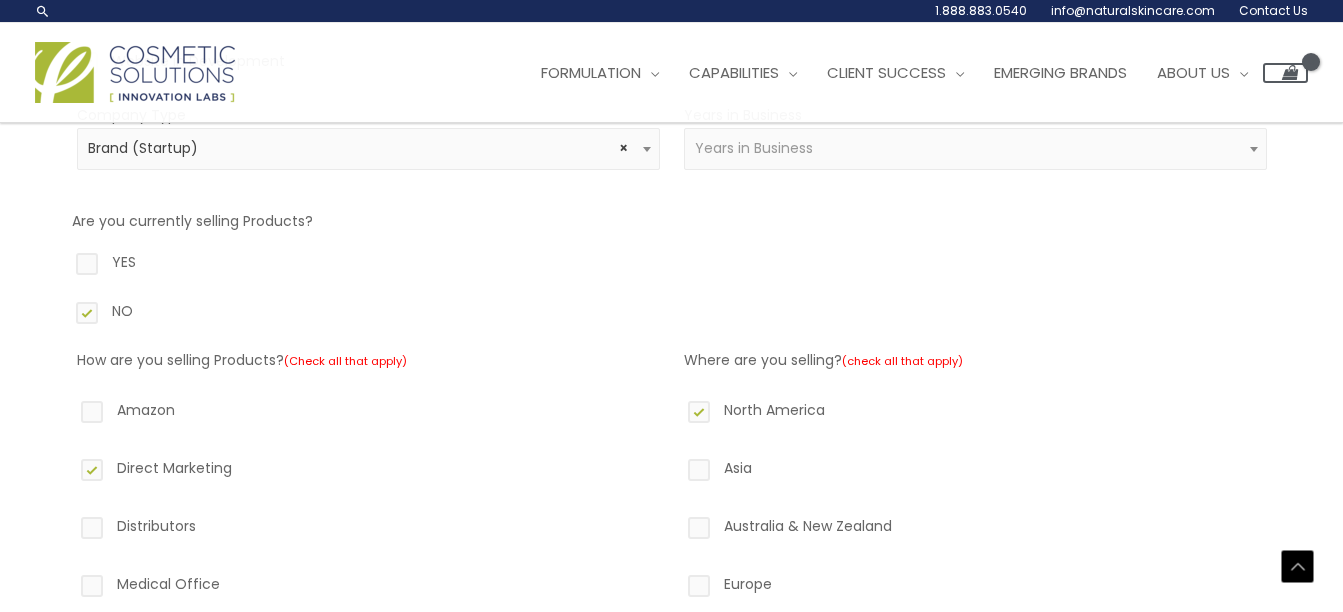 scroll, scrollTop: 0, scrollLeft: 0, axis: both 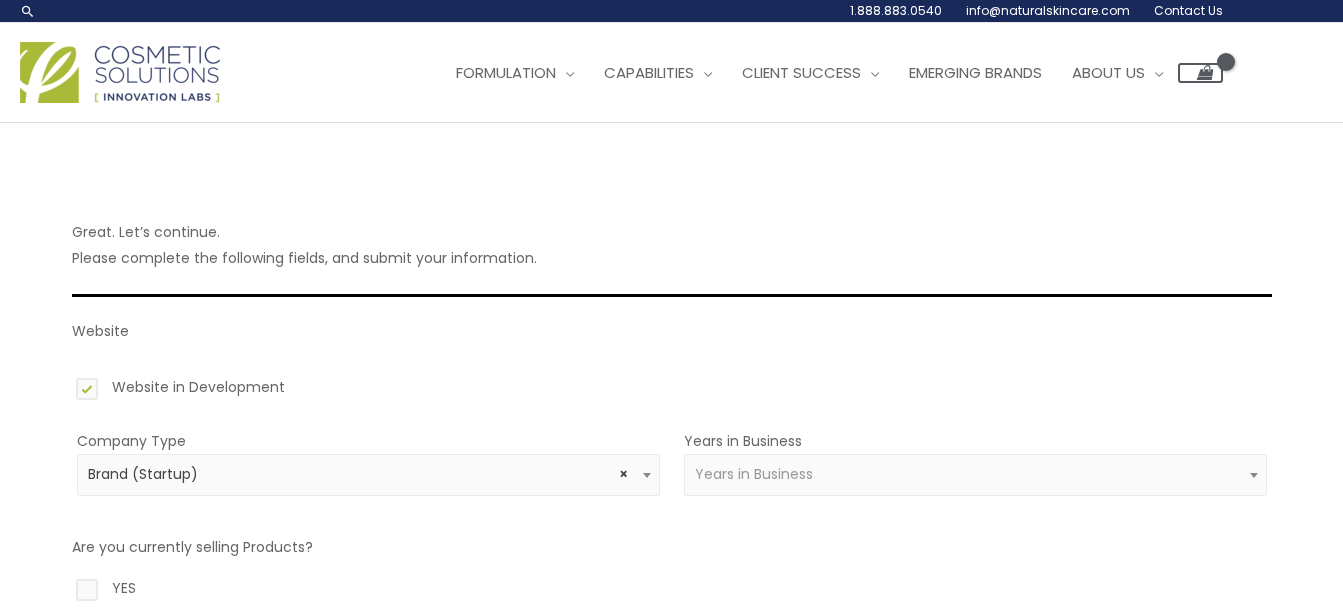 click at bounding box center [1254, 475] 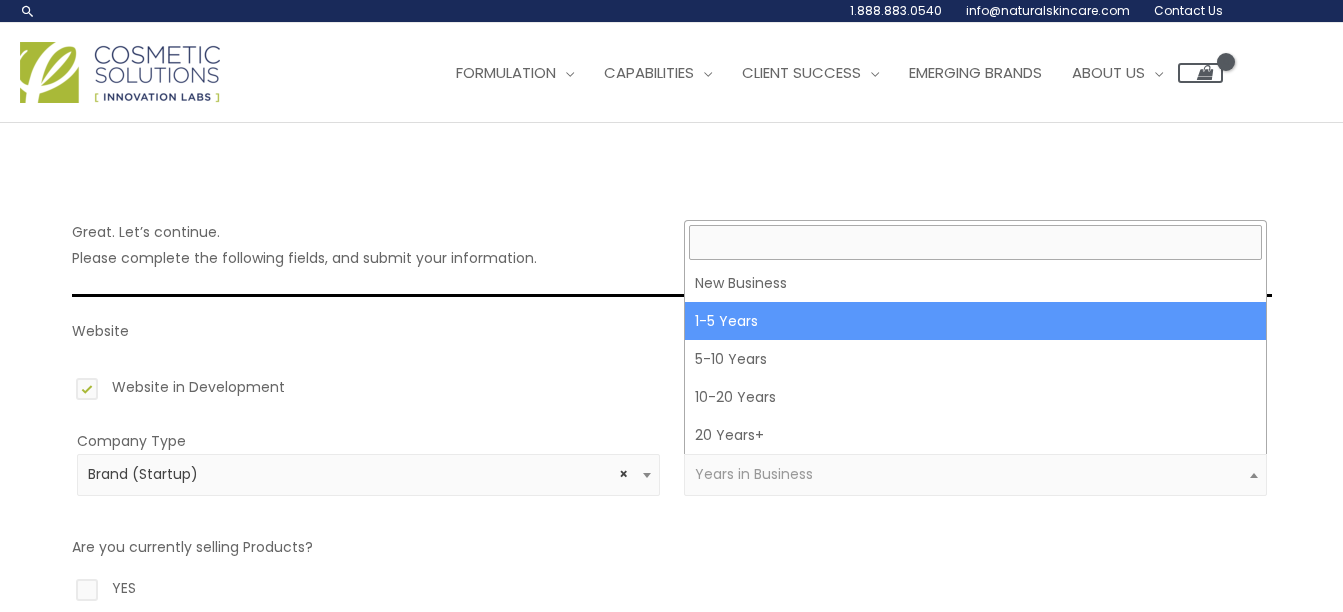 select on "2" 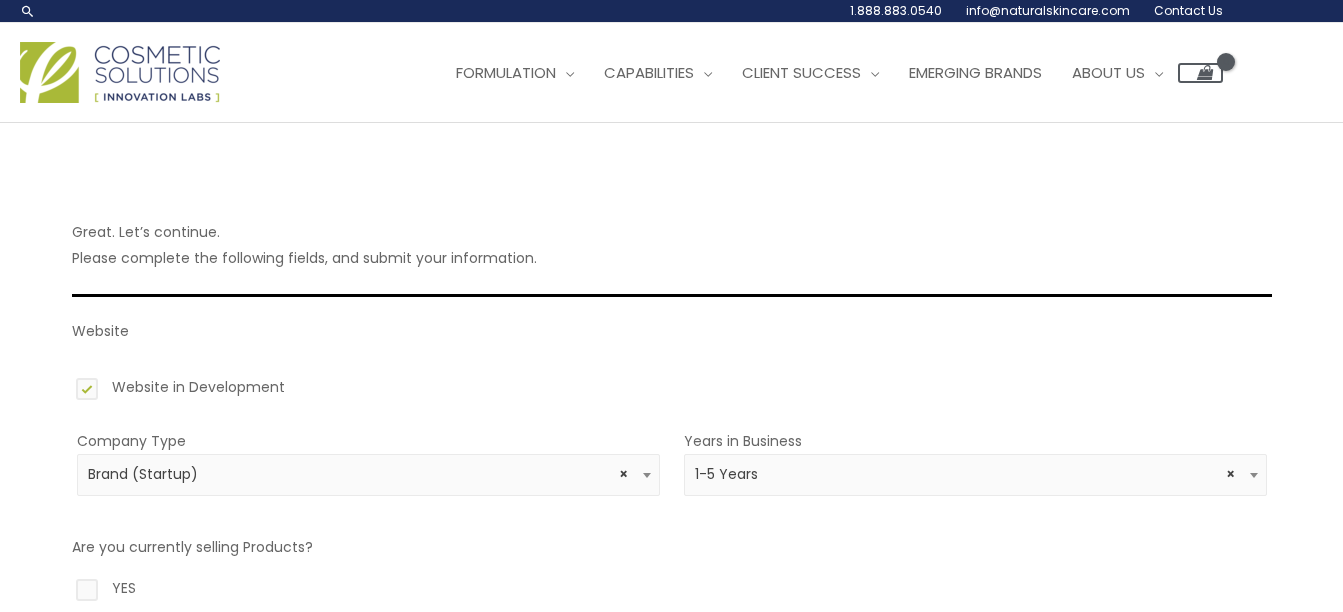 click on "Website
Website in Development
Company Type
Amazon Reseller
Brand (Established)
Brand (Startup)
Celebrity/Social Seller
Day Spa
Dermatologist
Destination/Resort Spa
Direct Marketer
Distributor/Wholesaler
Entrepreneur
Esthetician
Medical Professional
Medical Spa
Online Seller
Other
Plastic Surgeon
Retailer (Mass)
Retailer (Specialty)
× Brand (Startup)
Years in Business
New Business
1-5 Years
5-10 Years
10-20 Years
20 Years+
× 1-5 Years
Are you currently selling Products?
YES
NO
How are you selling Products?  (Check all that apply)
Amazon
Direct Marketing
Distributors
Medical Office
MLM
Online
Other
Retail (Mass)
Retail (Specialty)
Social Media" at bounding box center [672, 858] 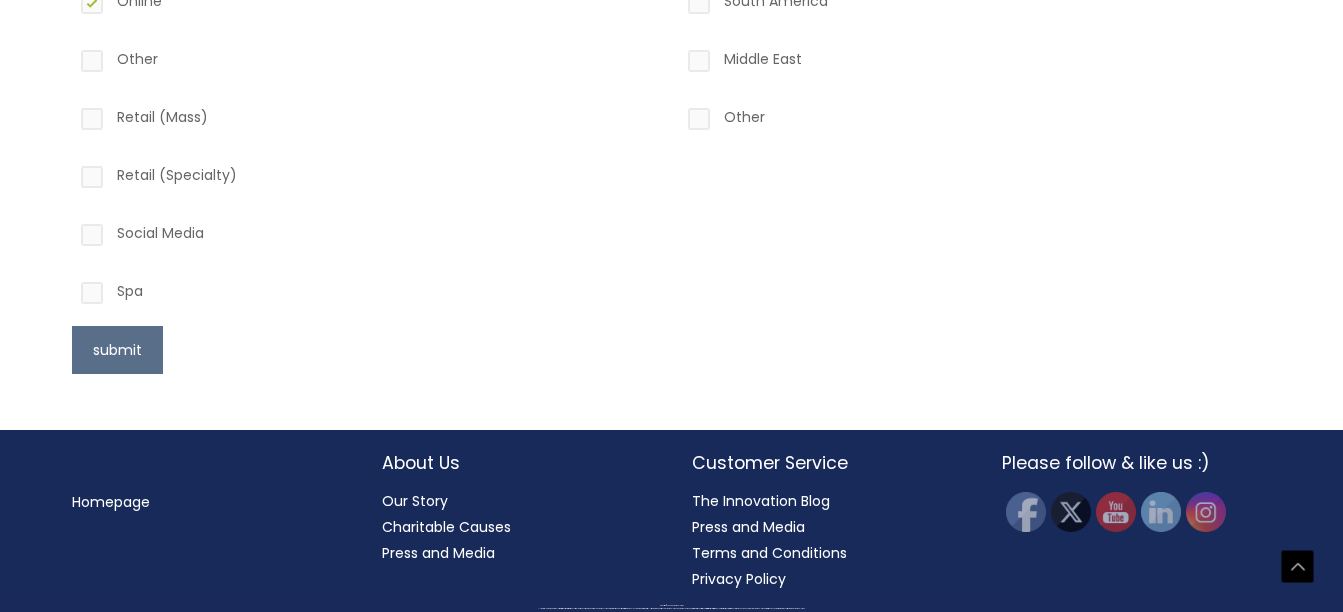 scroll, scrollTop: 1024, scrollLeft: 0, axis: vertical 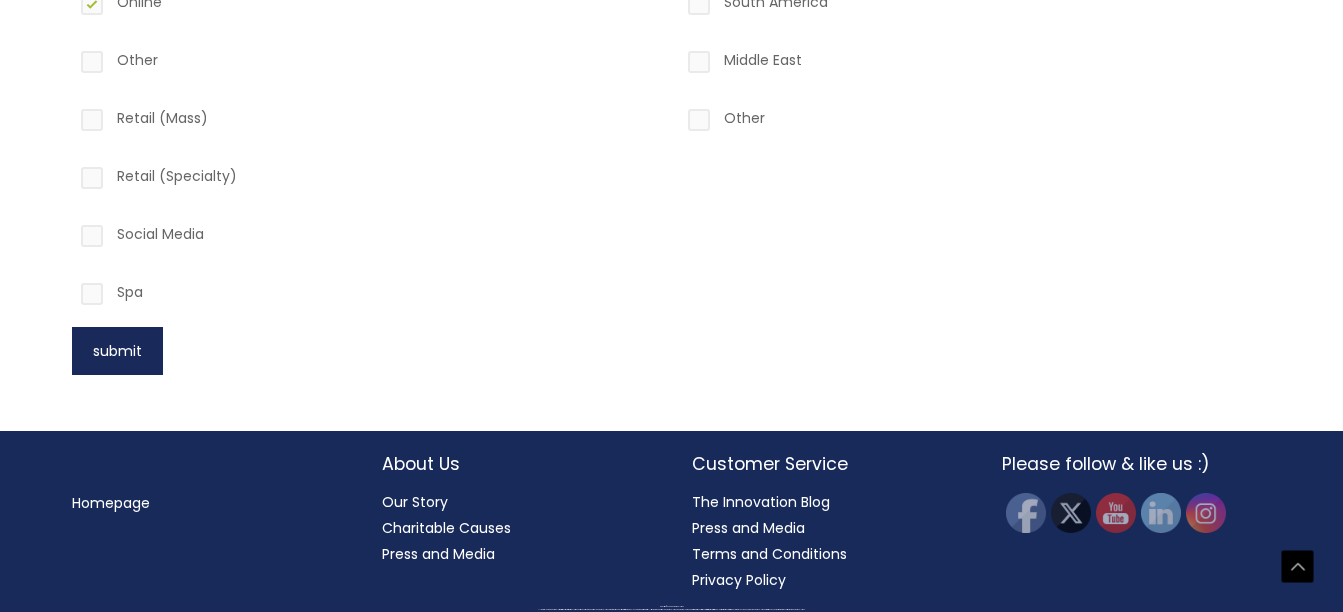 click on "submit" at bounding box center (117, 351) 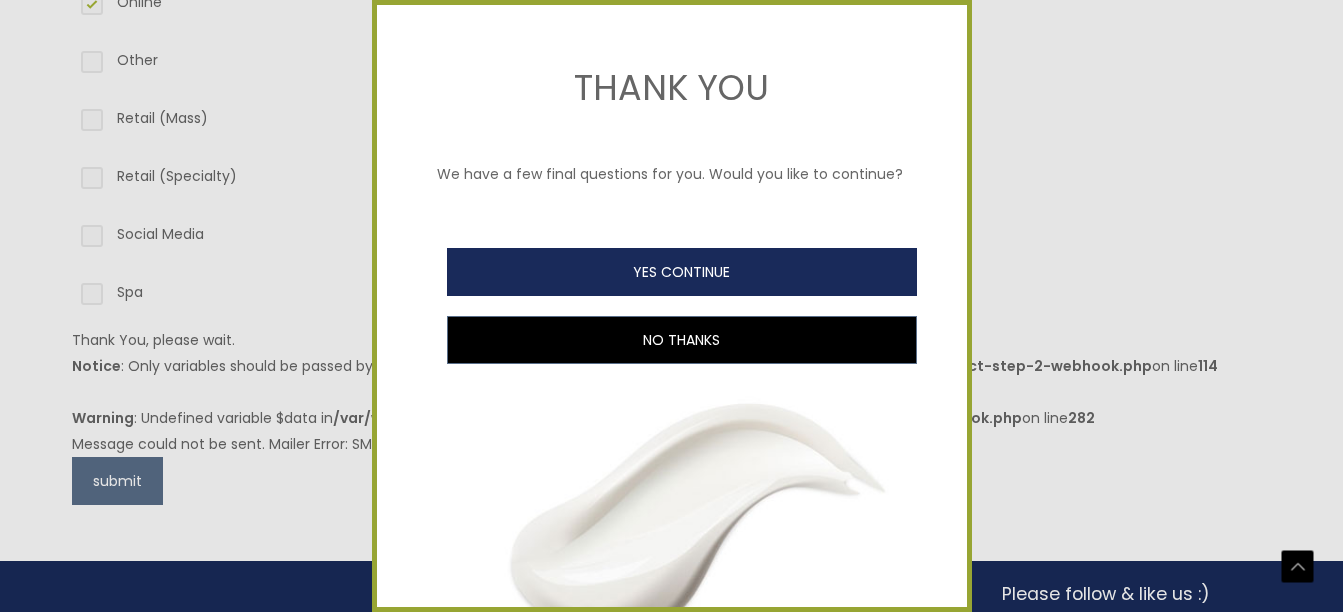 click on "YES CONTINUE" at bounding box center (682, 272) 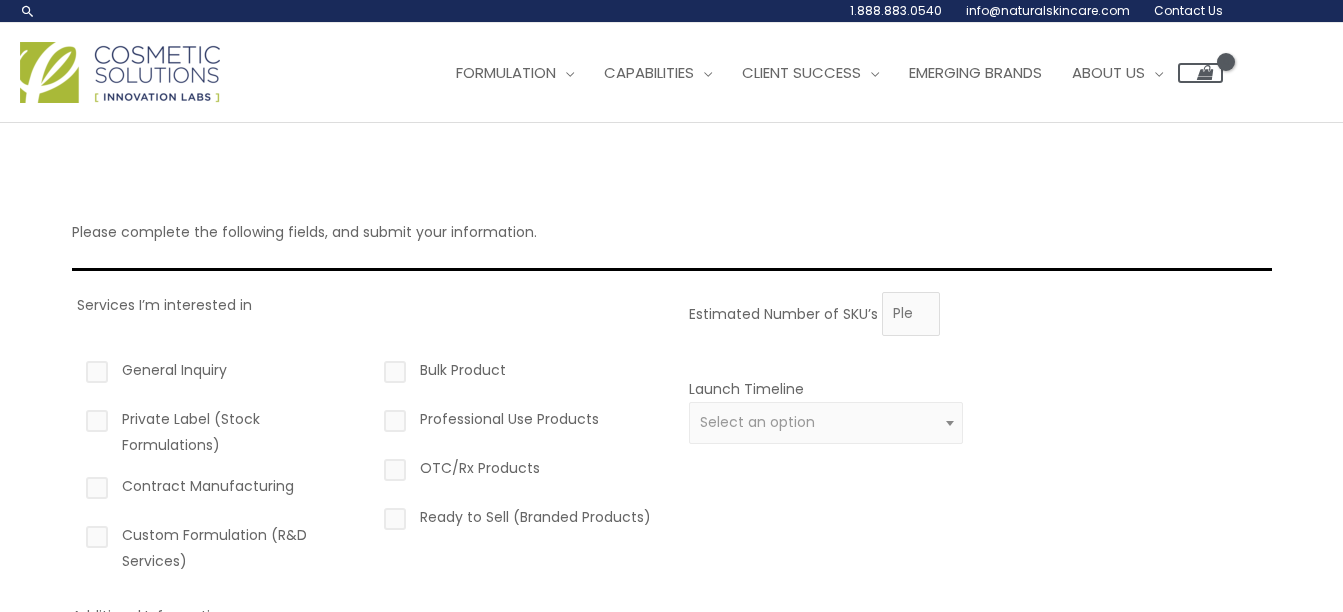 scroll, scrollTop: 0, scrollLeft: 0, axis: both 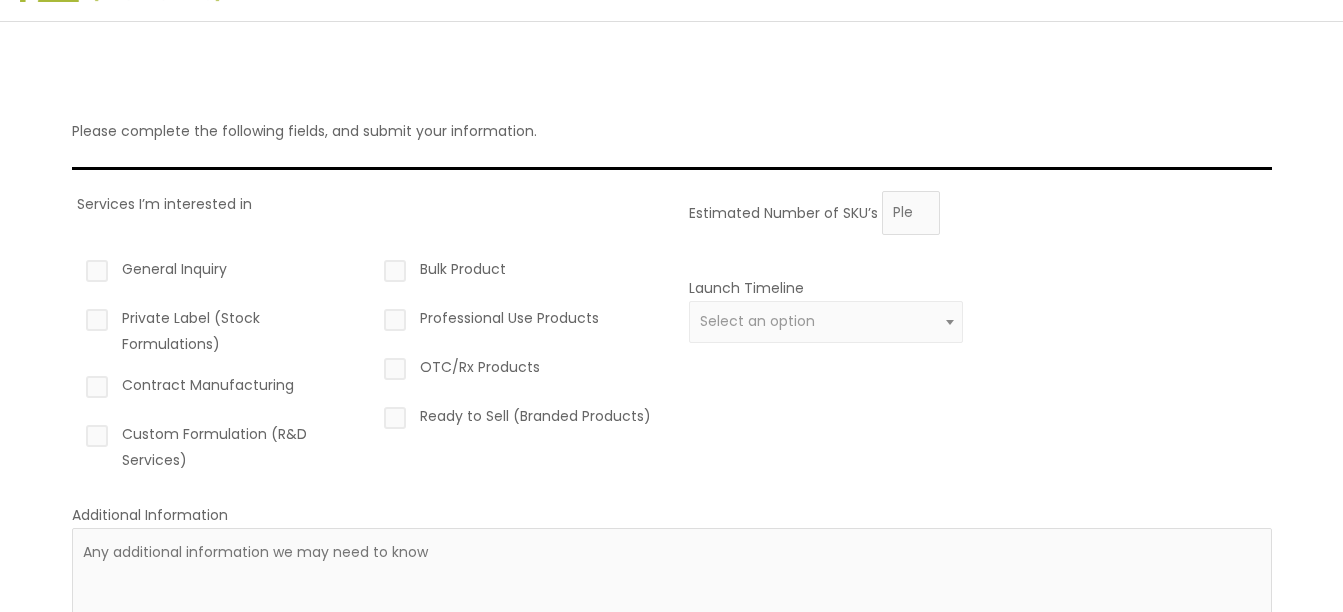 click on "Contract Manufacturing" at bounding box center (219, 389) 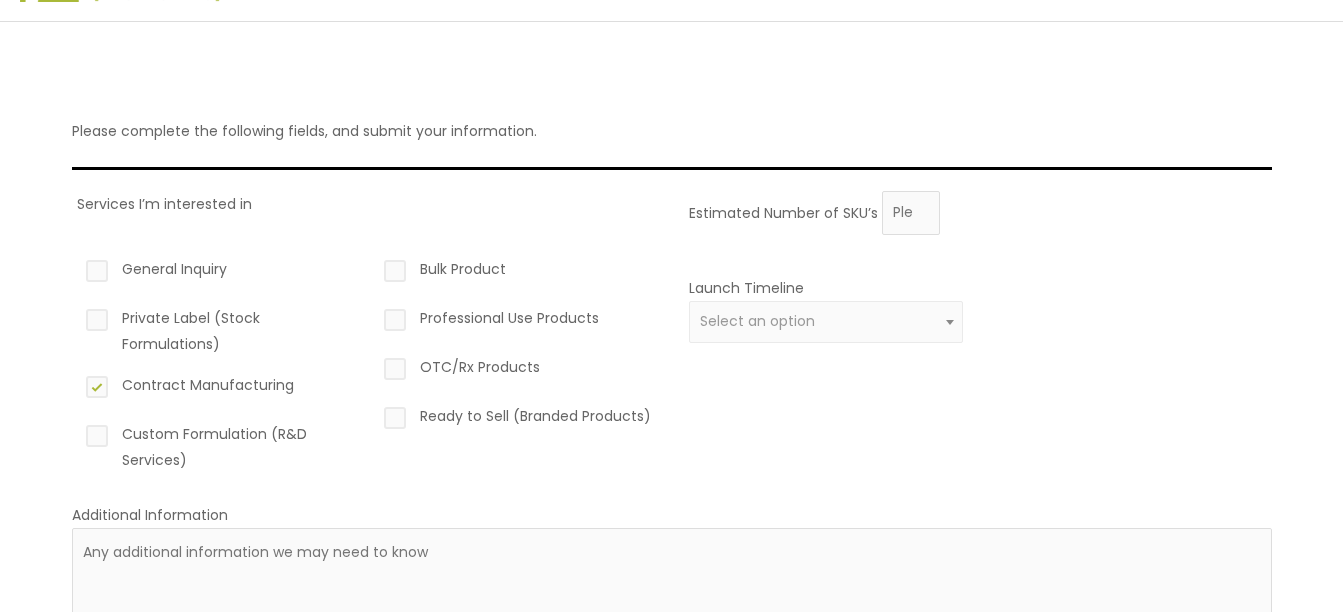 click on "Bulk Product" at bounding box center [517, 273] 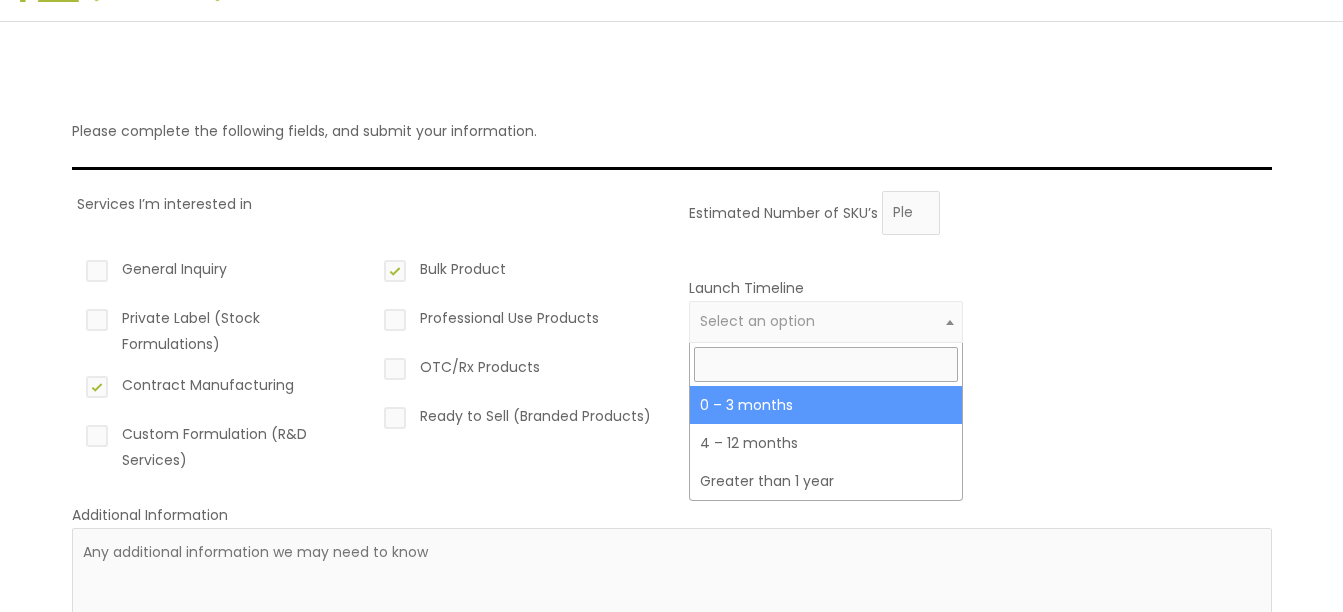 click at bounding box center [950, 322] 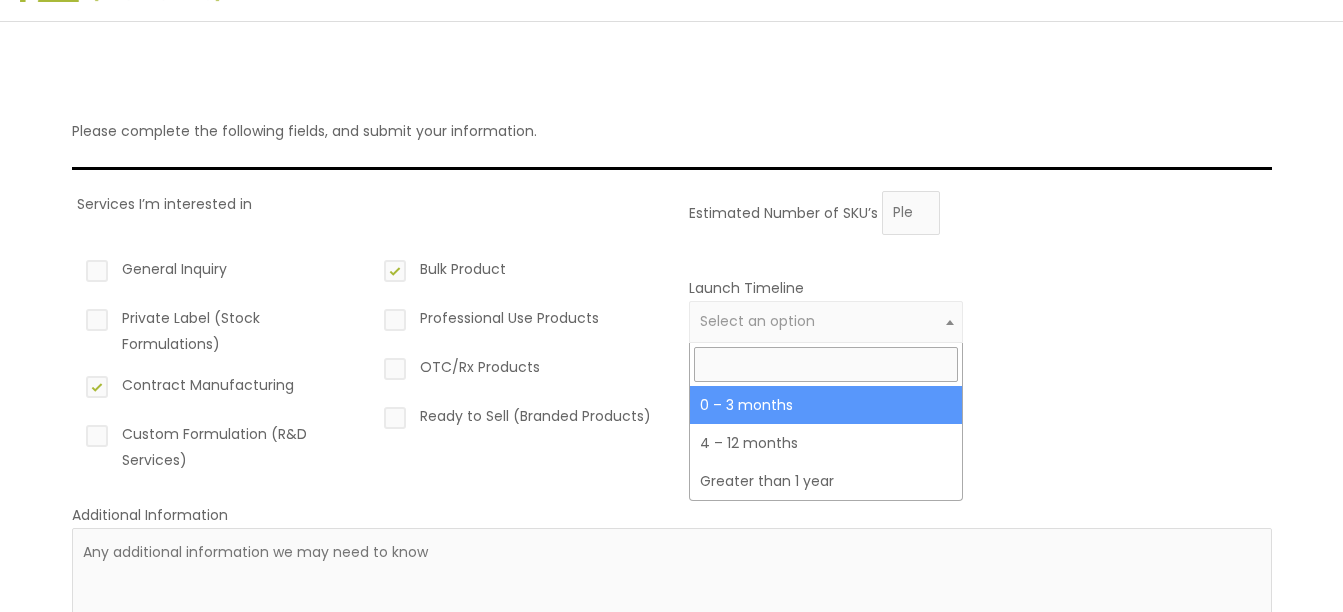 select on "2" 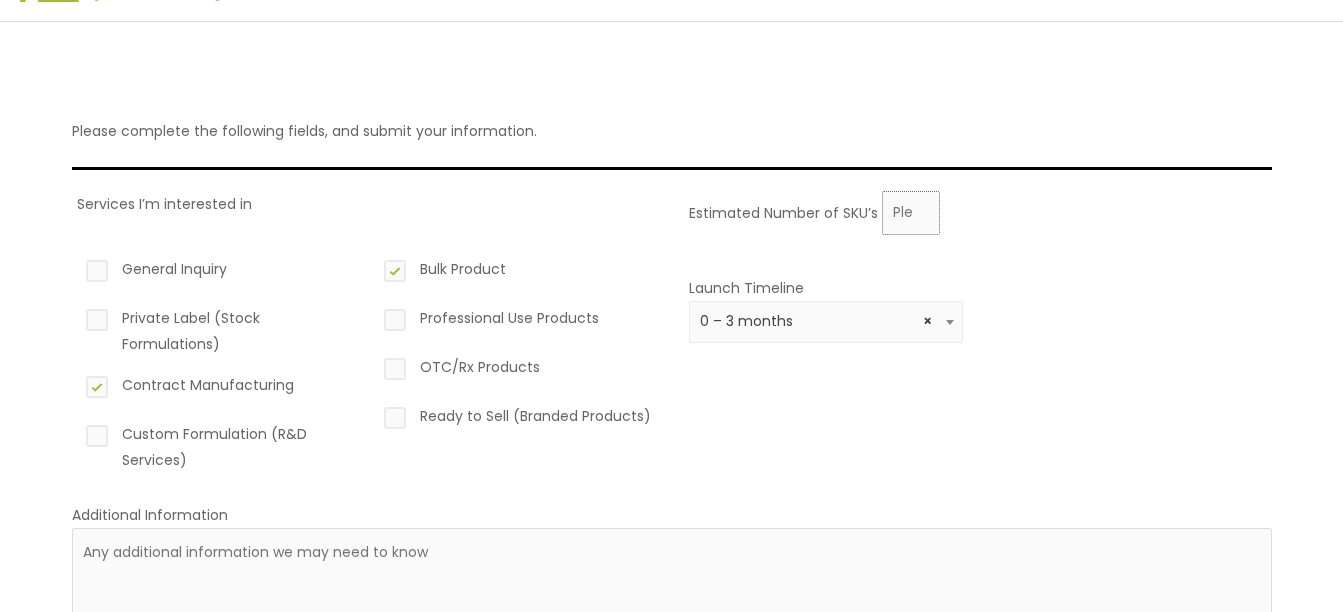 click on "Estimated Number of SKU’s" at bounding box center (911, 213) 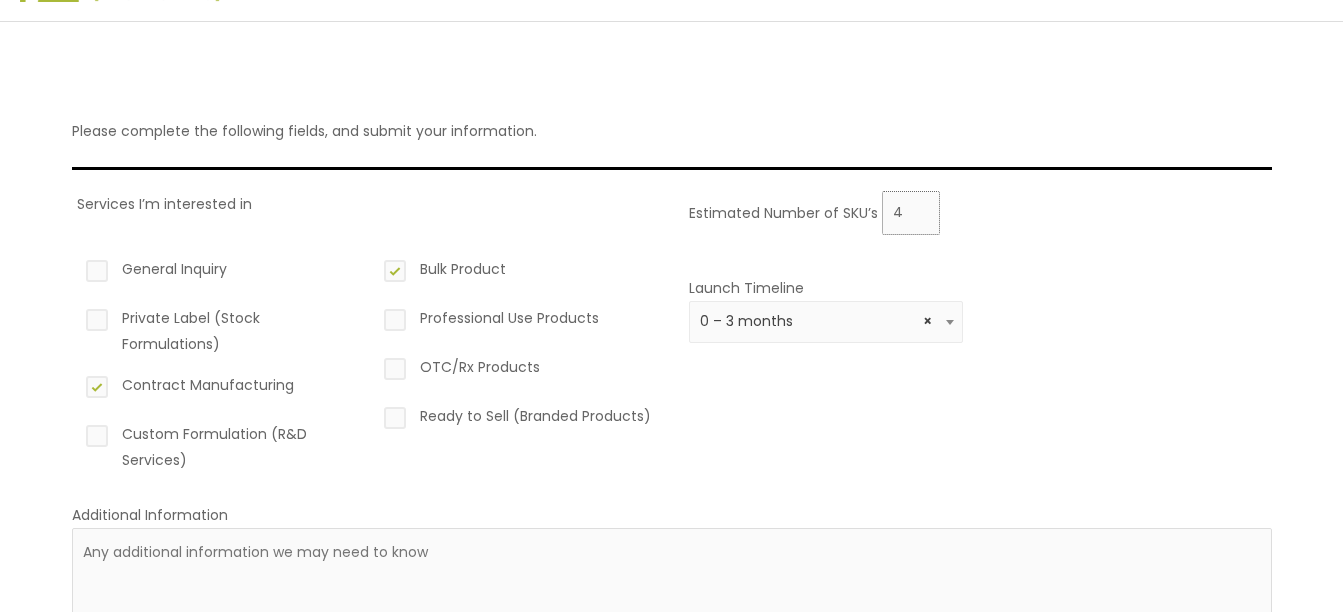 type on "4" 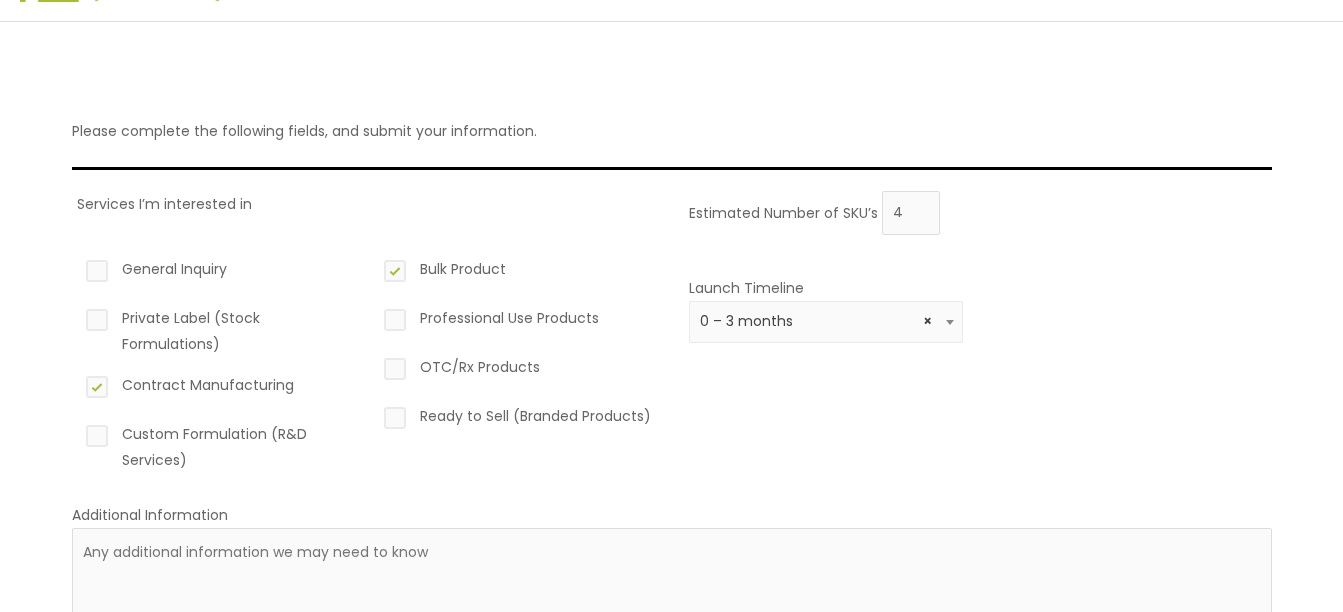 click at bounding box center [1124, 321] 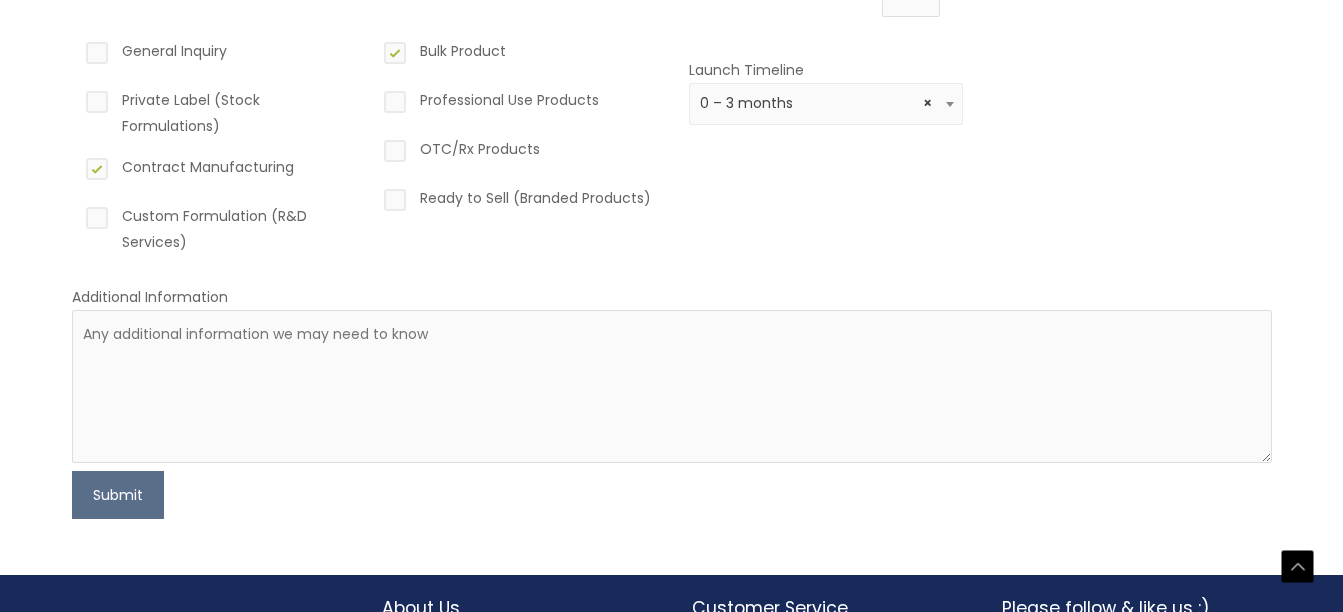 scroll, scrollTop: 324, scrollLeft: 0, axis: vertical 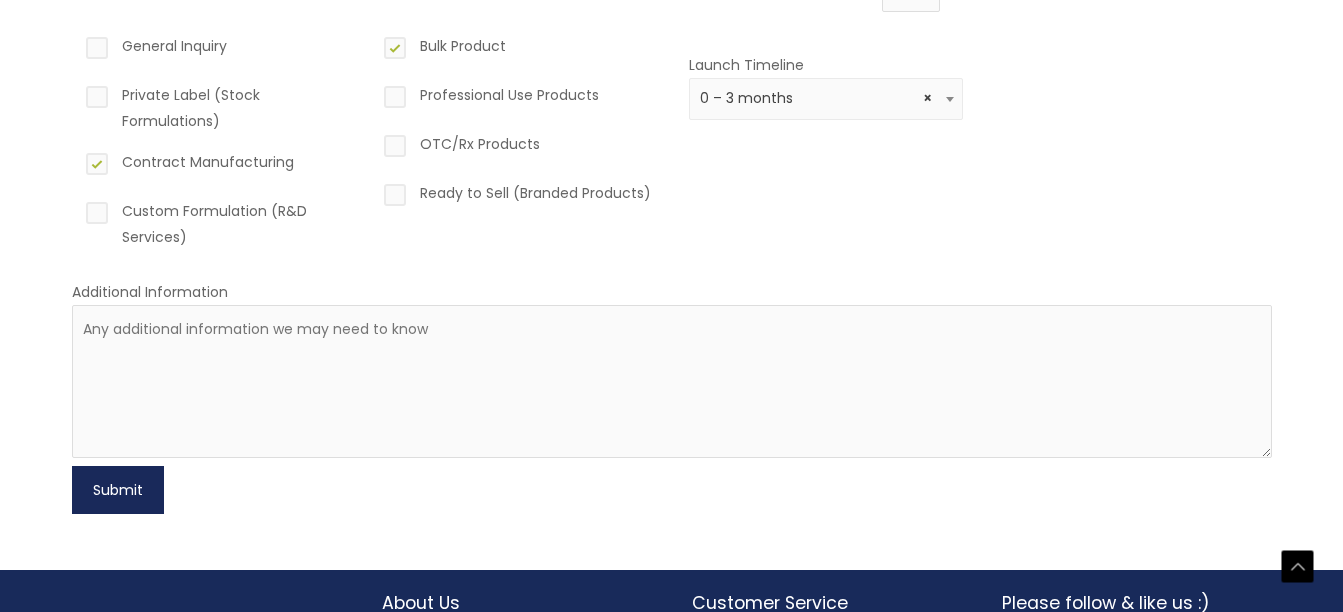 click on "Submit" at bounding box center (118, 490) 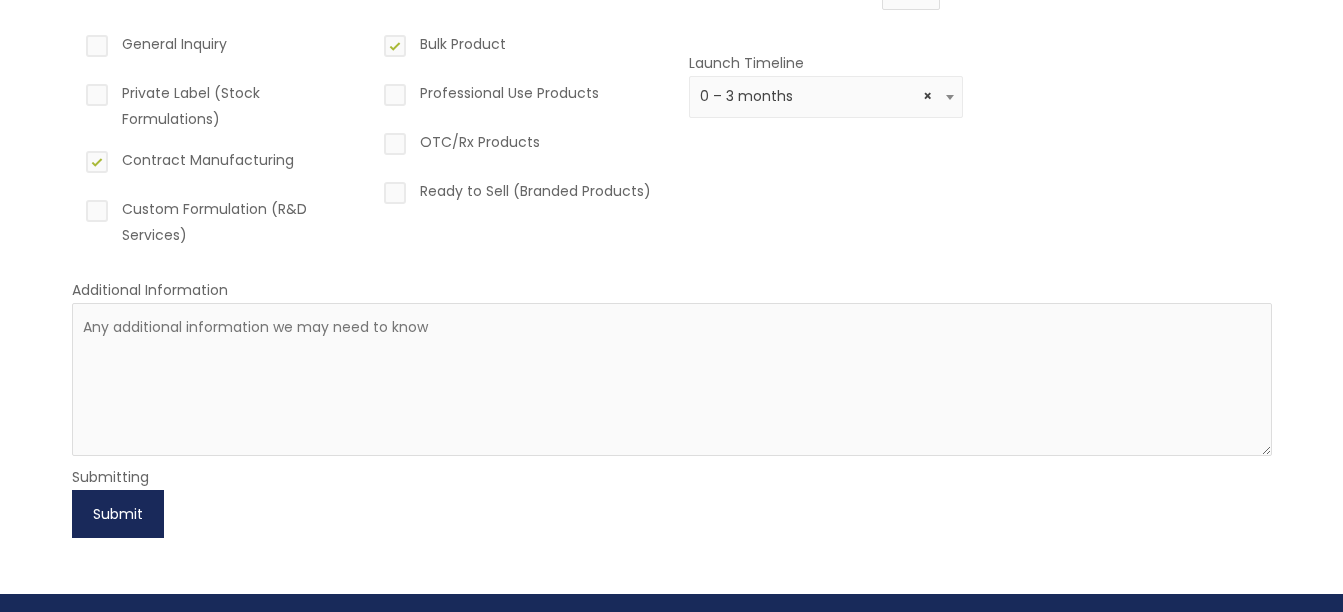 scroll, scrollTop: 0, scrollLeft: 0, axis: both 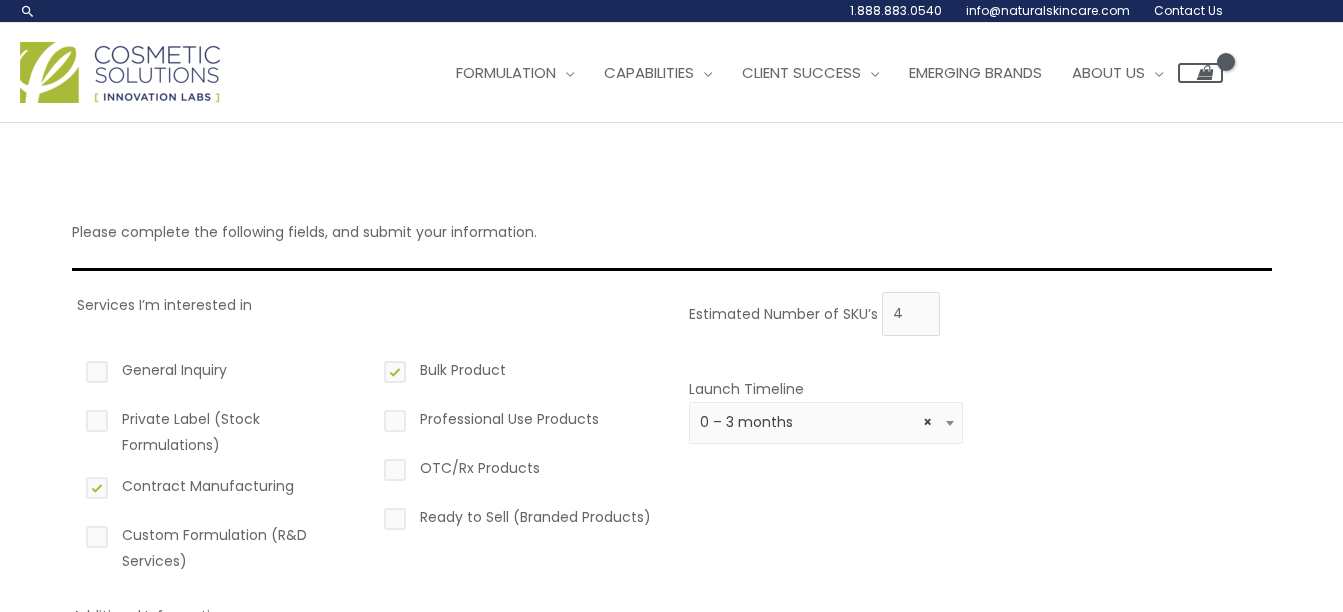 type 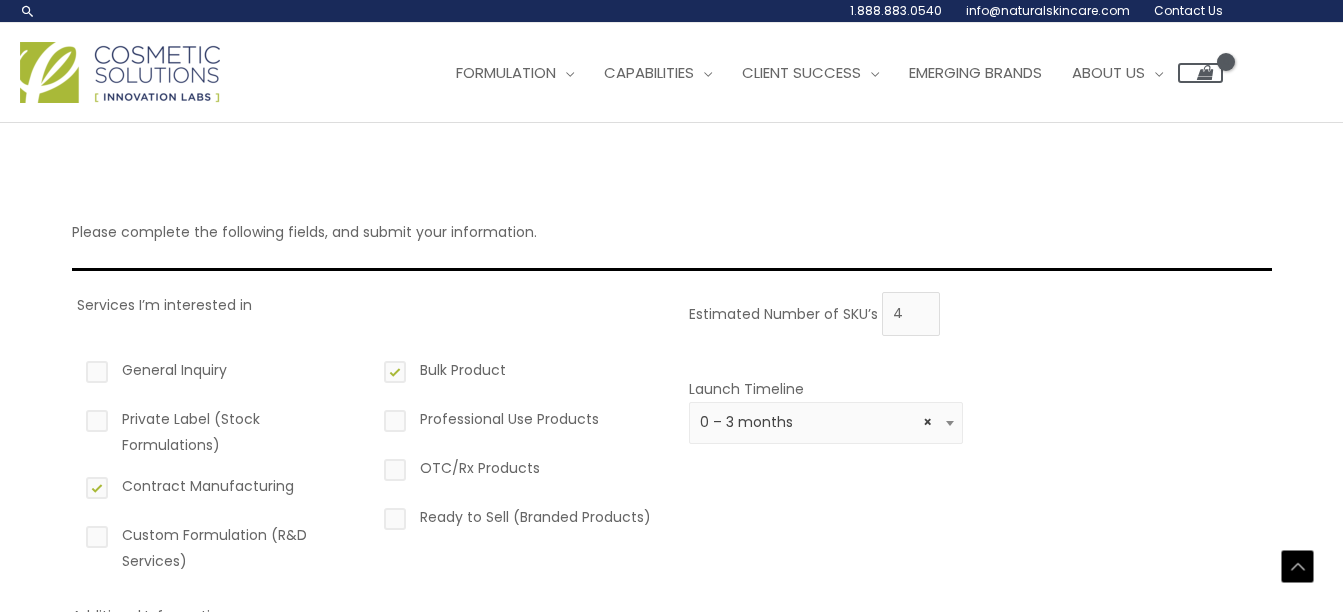 scroll, scrollTop: 490, scrollLeft: 0, axis: vertical 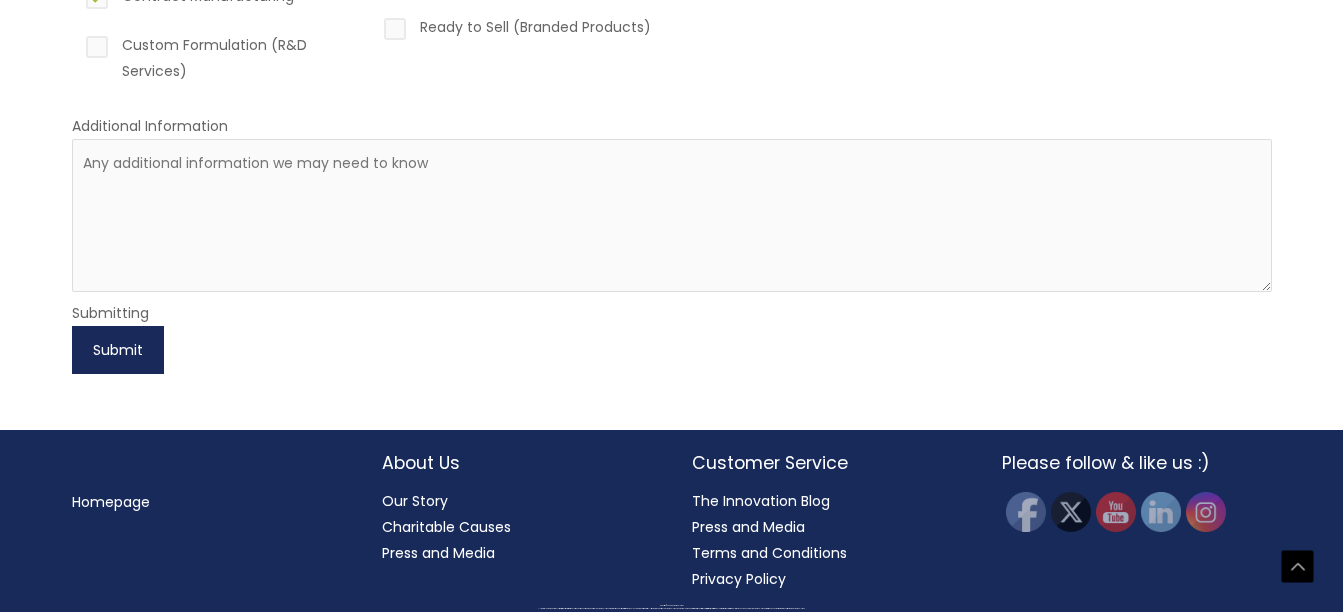 click on "Submit" at bounding box center [118, 350] 